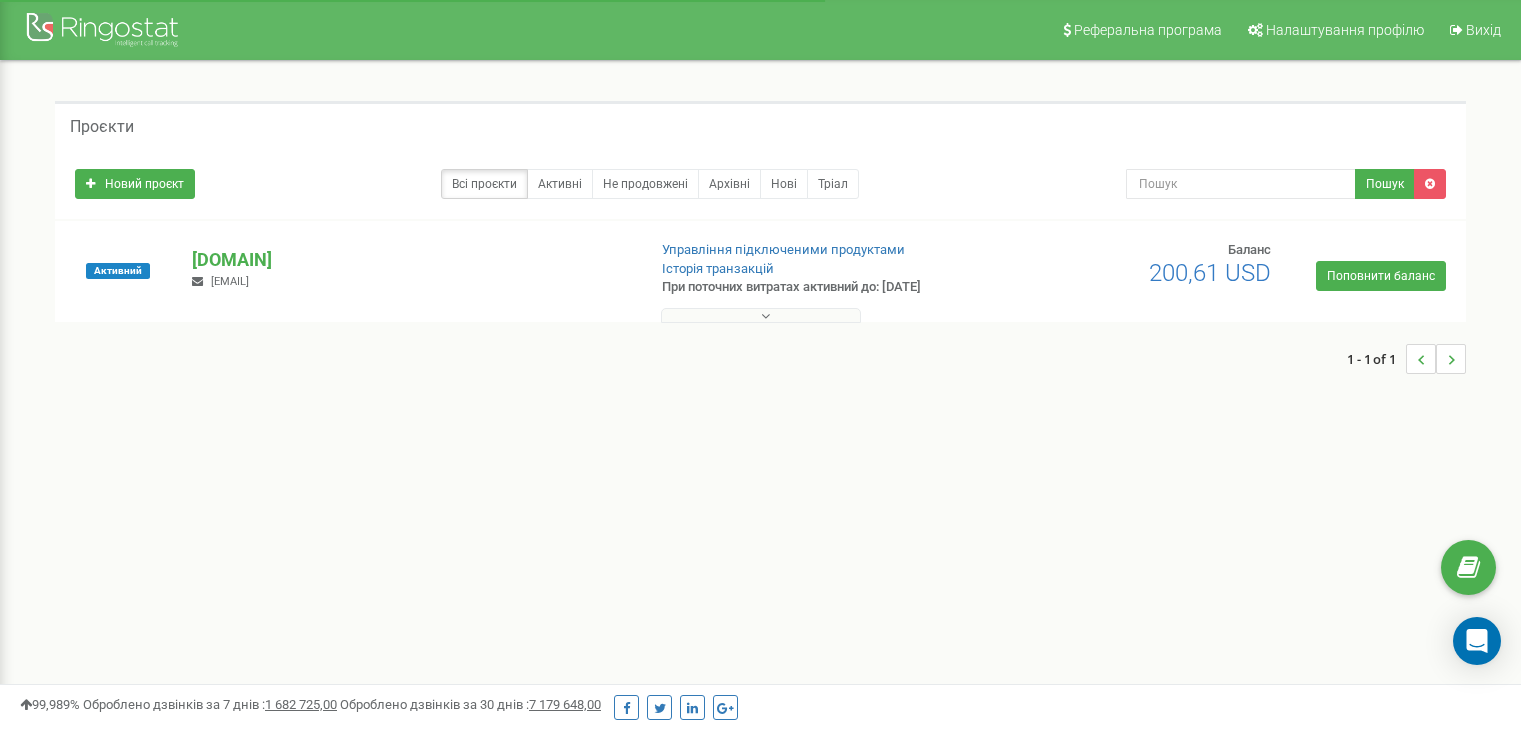 scroll, scrollTop: 0, scrollLeft: 0, axis: both 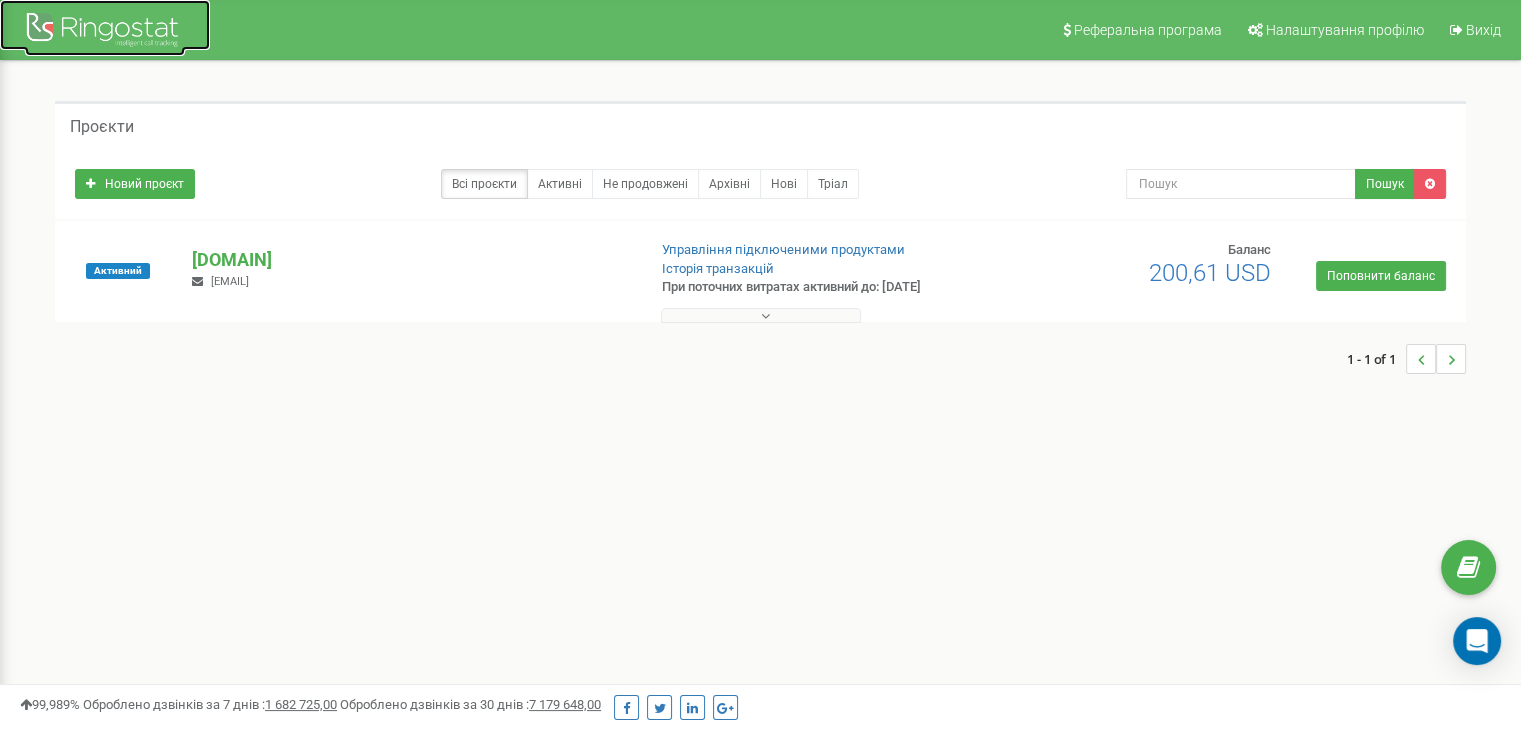 click at bounding box center [105, 32] 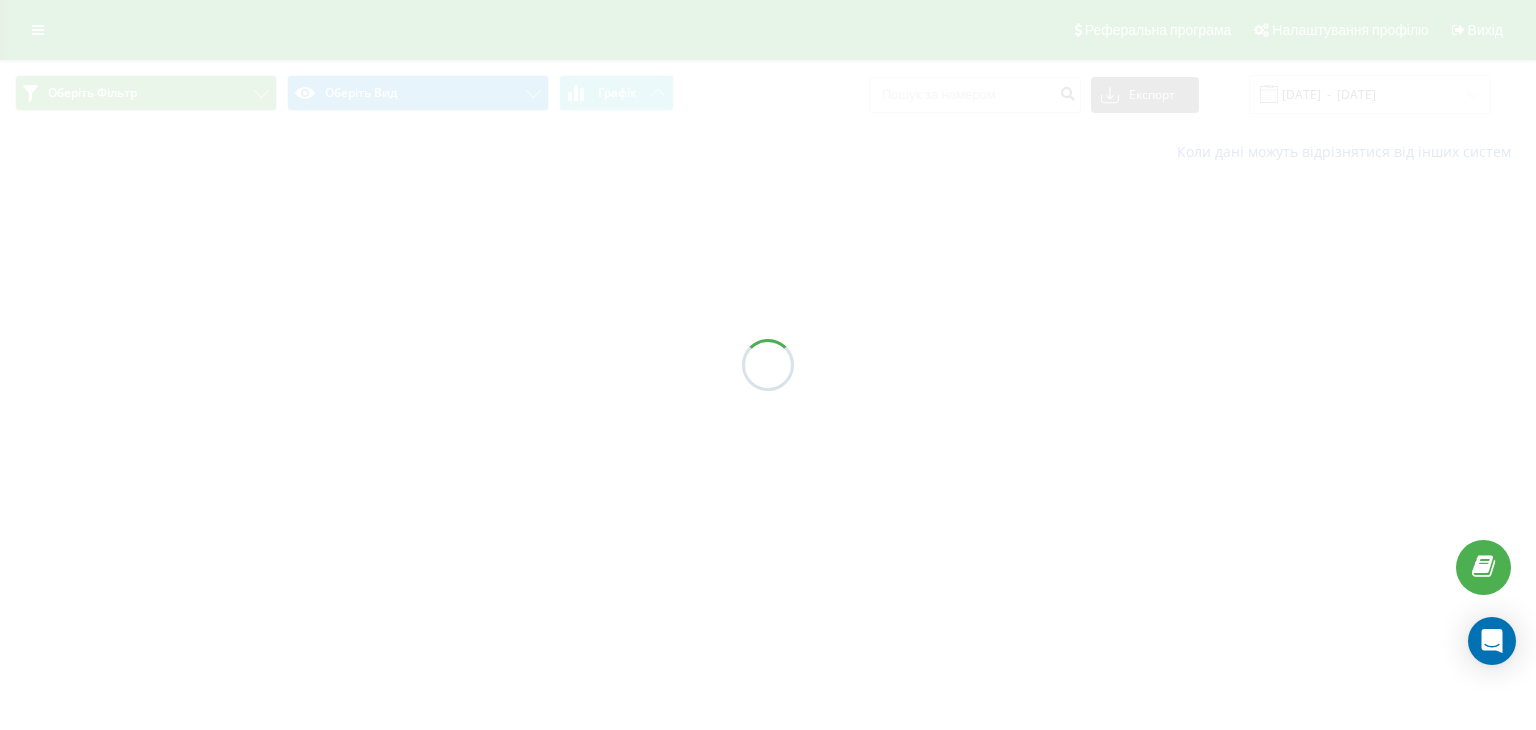scroll, scrollTop: 0, scrollLeft: 0, axis: both 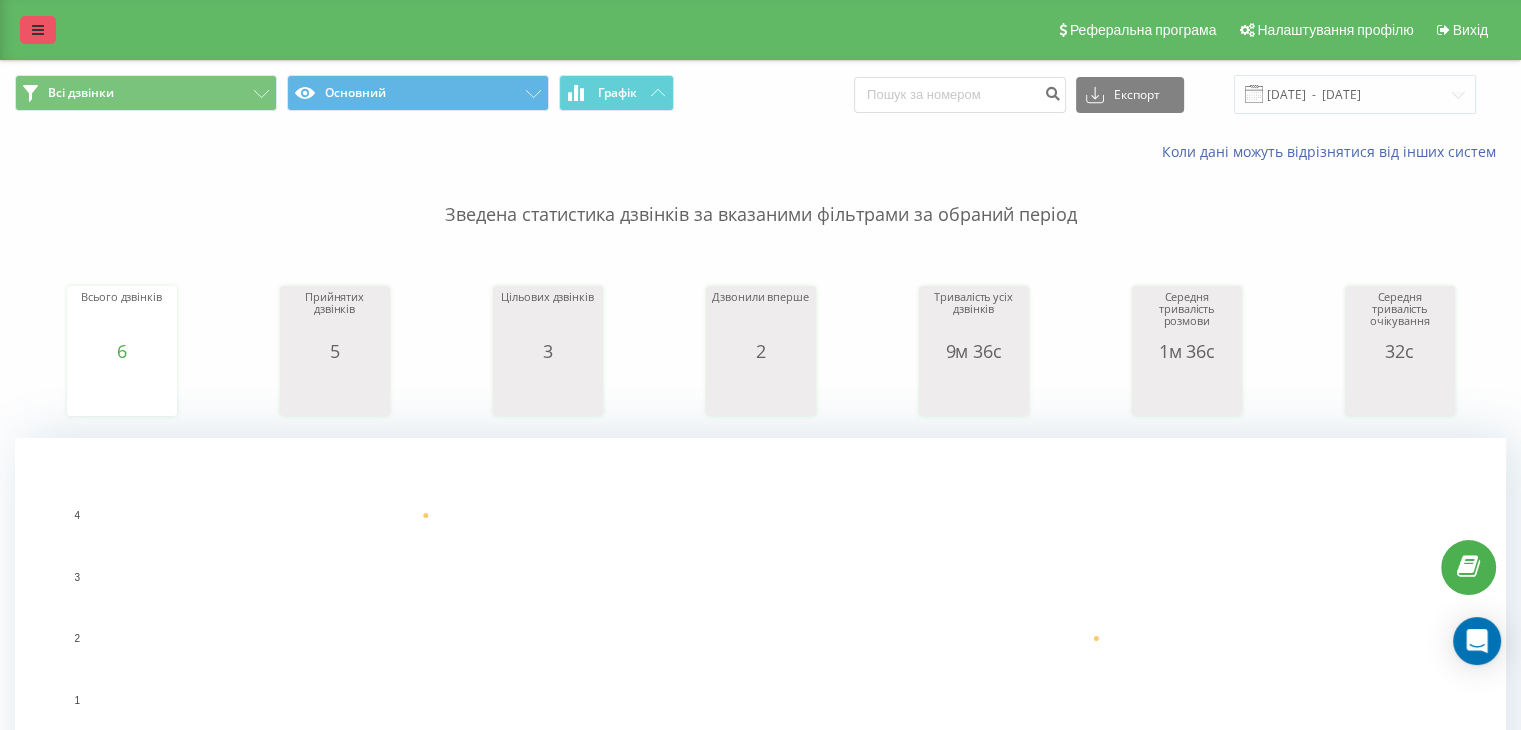 click at bounding box center (38, 30) 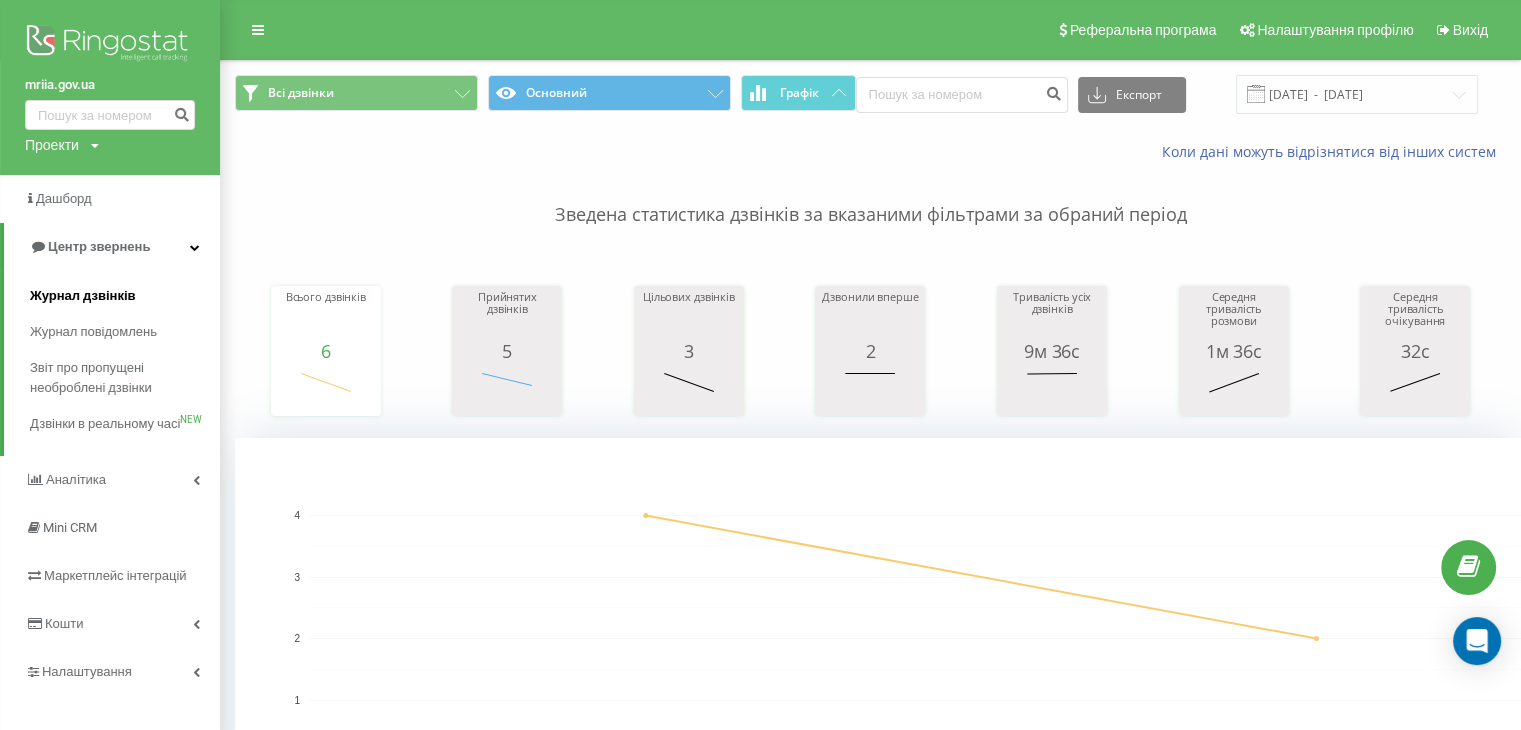 click on "Журнал дзвінків" at bounding box center [83, 296] 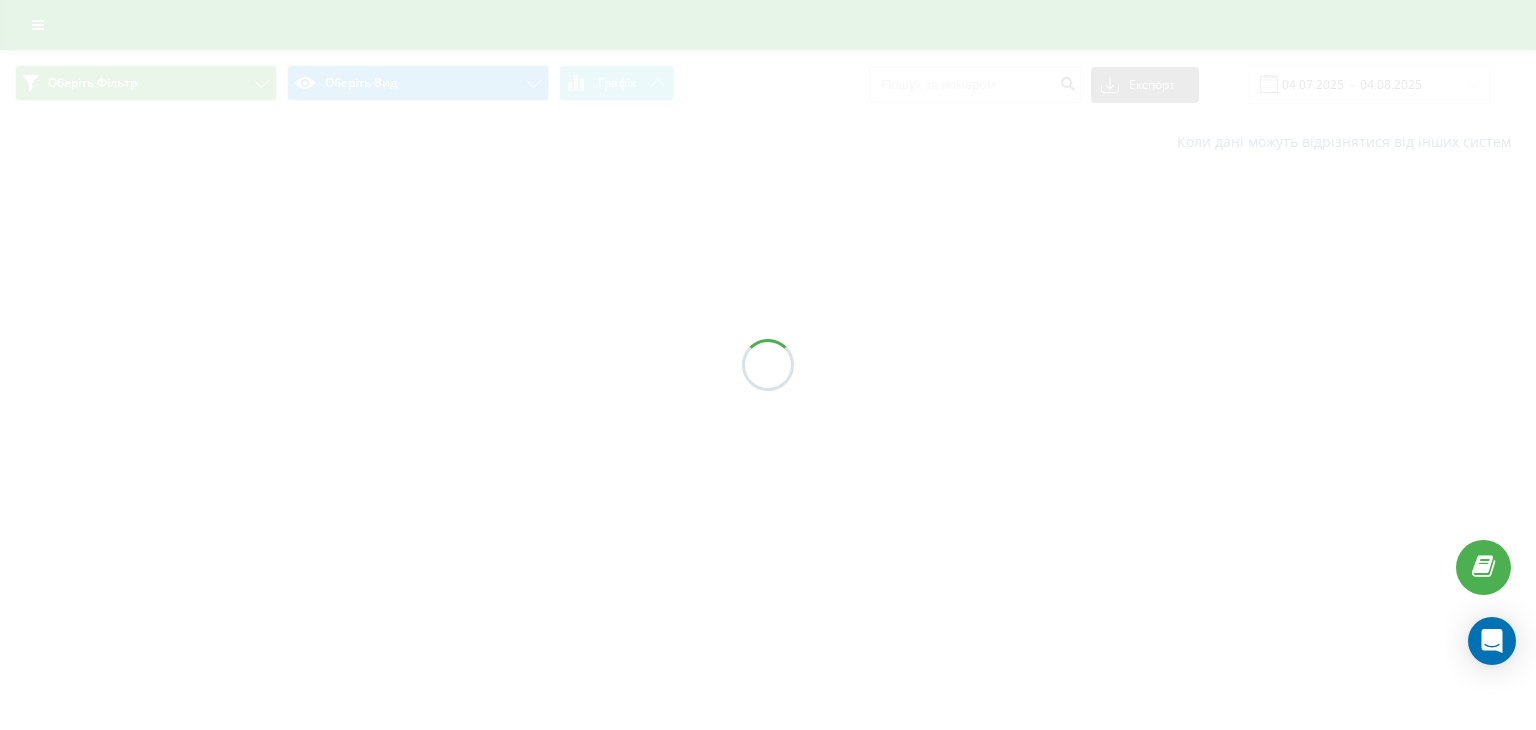 scroll, scrollTop: 0, scrollLeft: 0, axis: both 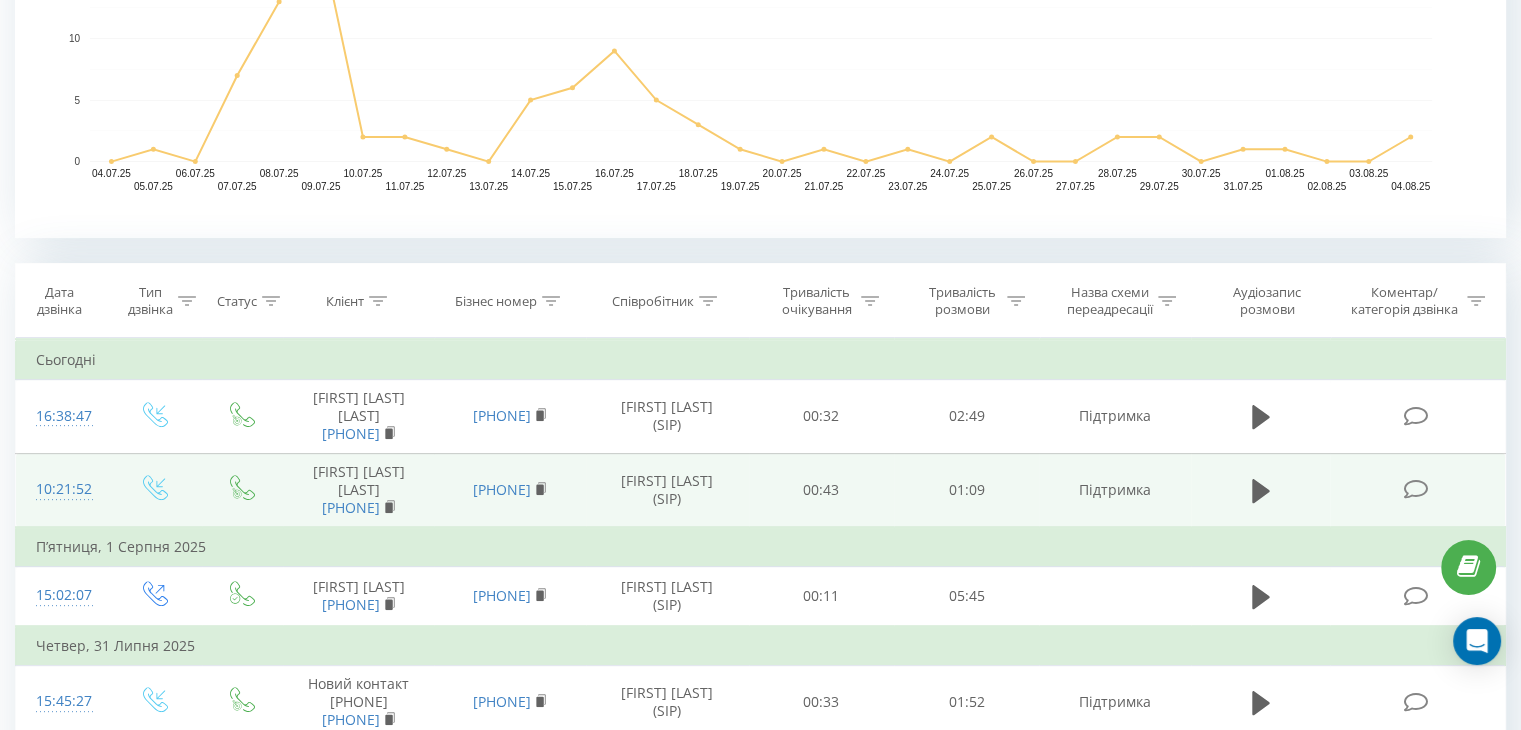 click at bounding box center (1261, 490) 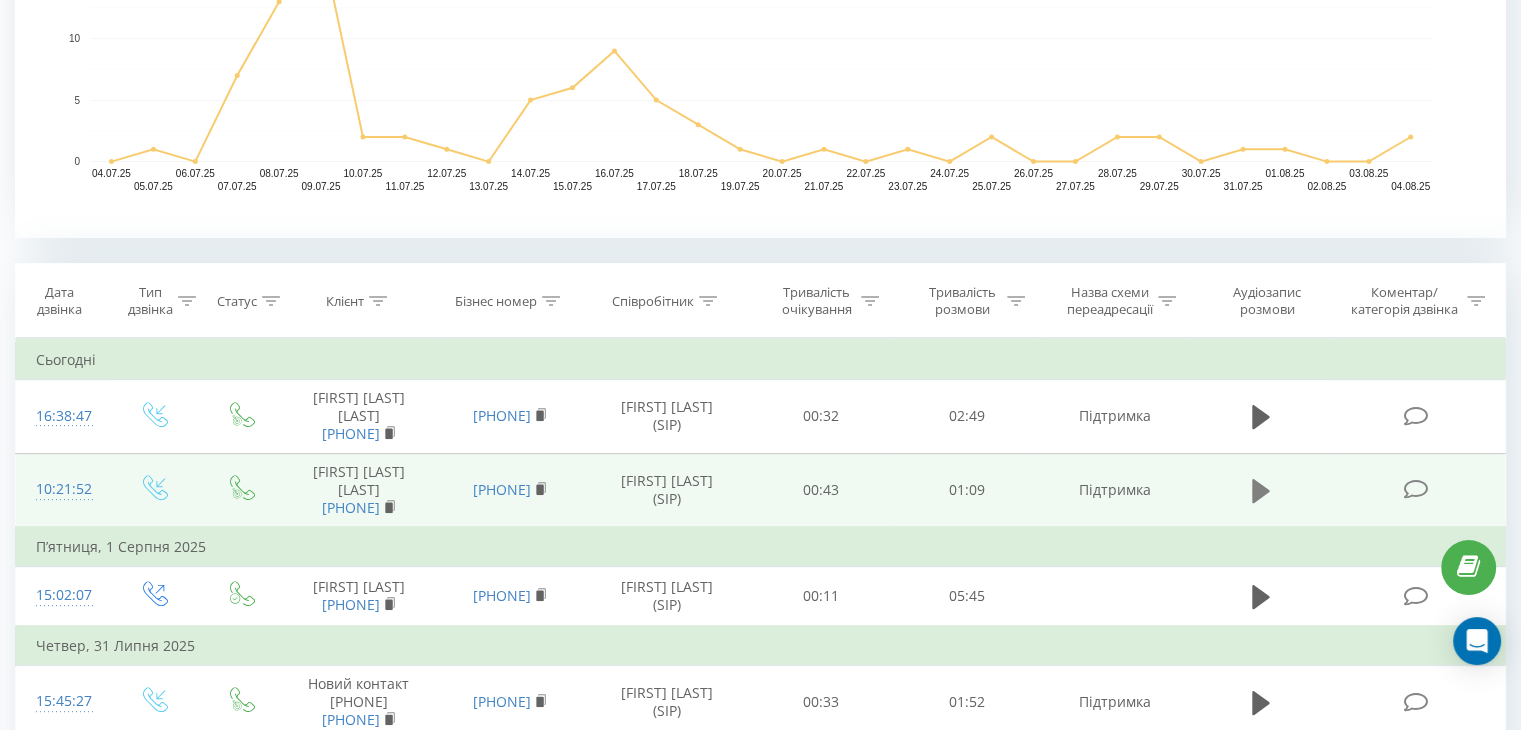click at bounding box center (1261, 491) 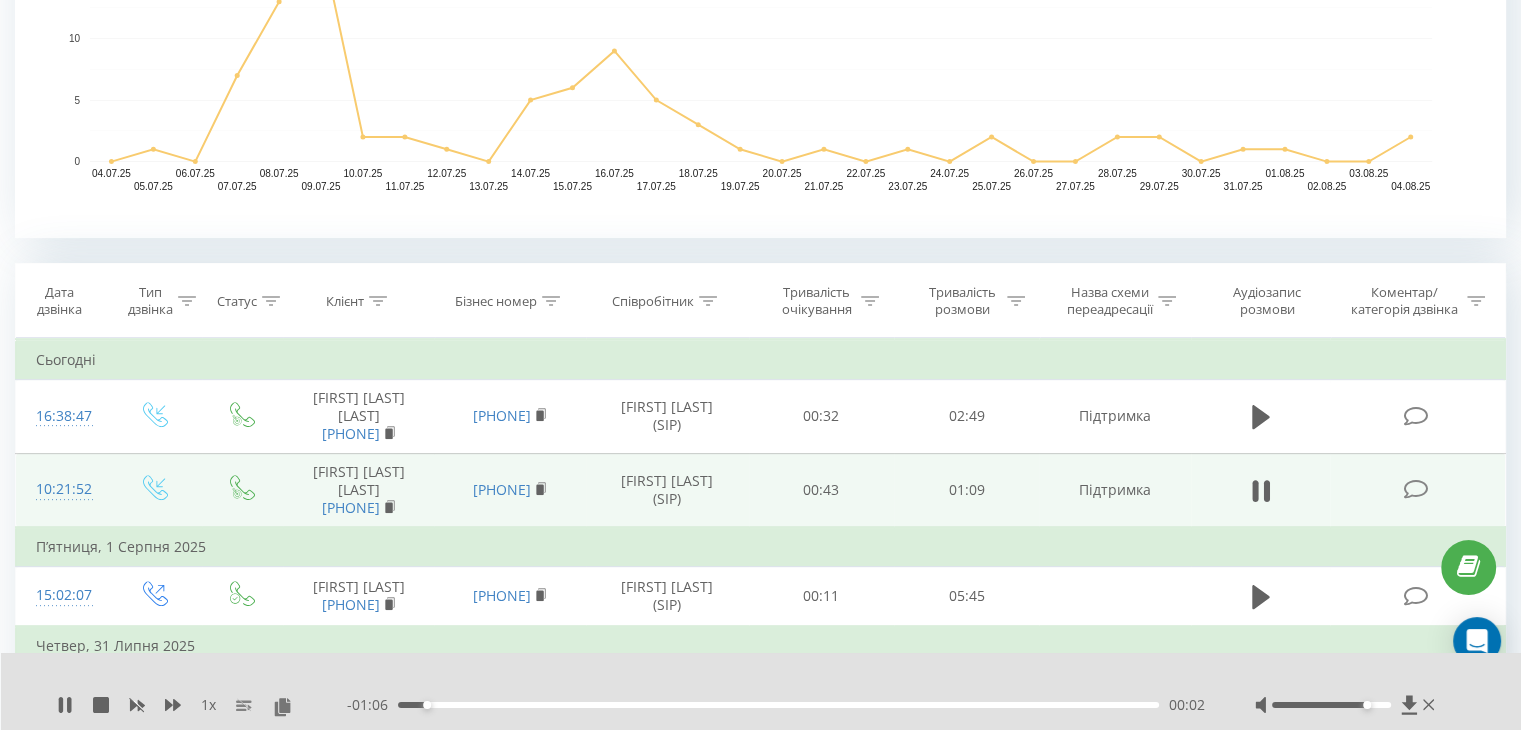 drag, startPoint x: 1333, startPoint y: 705, endPoint x: 1366, endPoint y: 704, distance: 33.01515 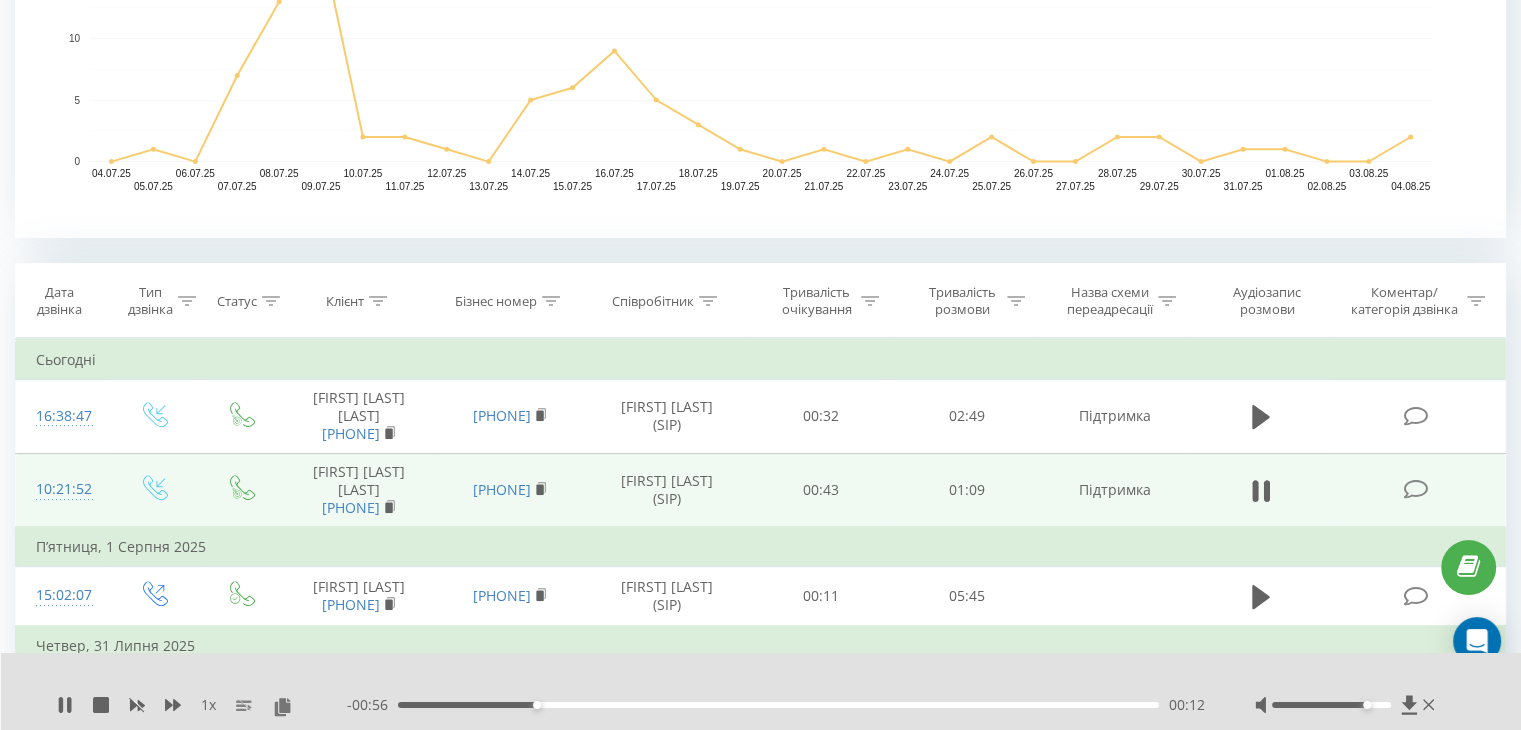 click on "00:12" at bounding box center [778, 705] 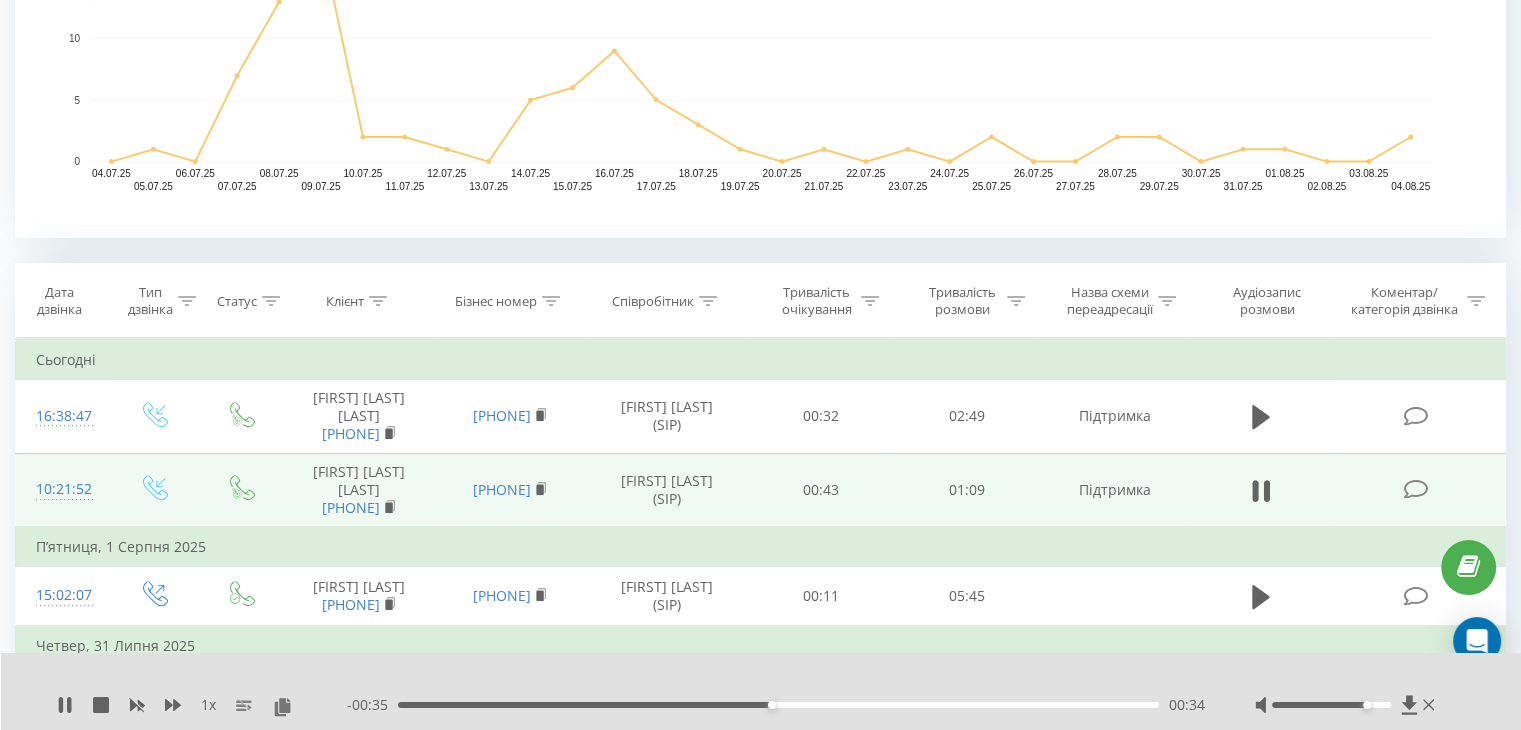 drag, startPoint x: 761, startPoint y: 708, endPoint x: 392, endPoint y: 705, distance: 369.0122 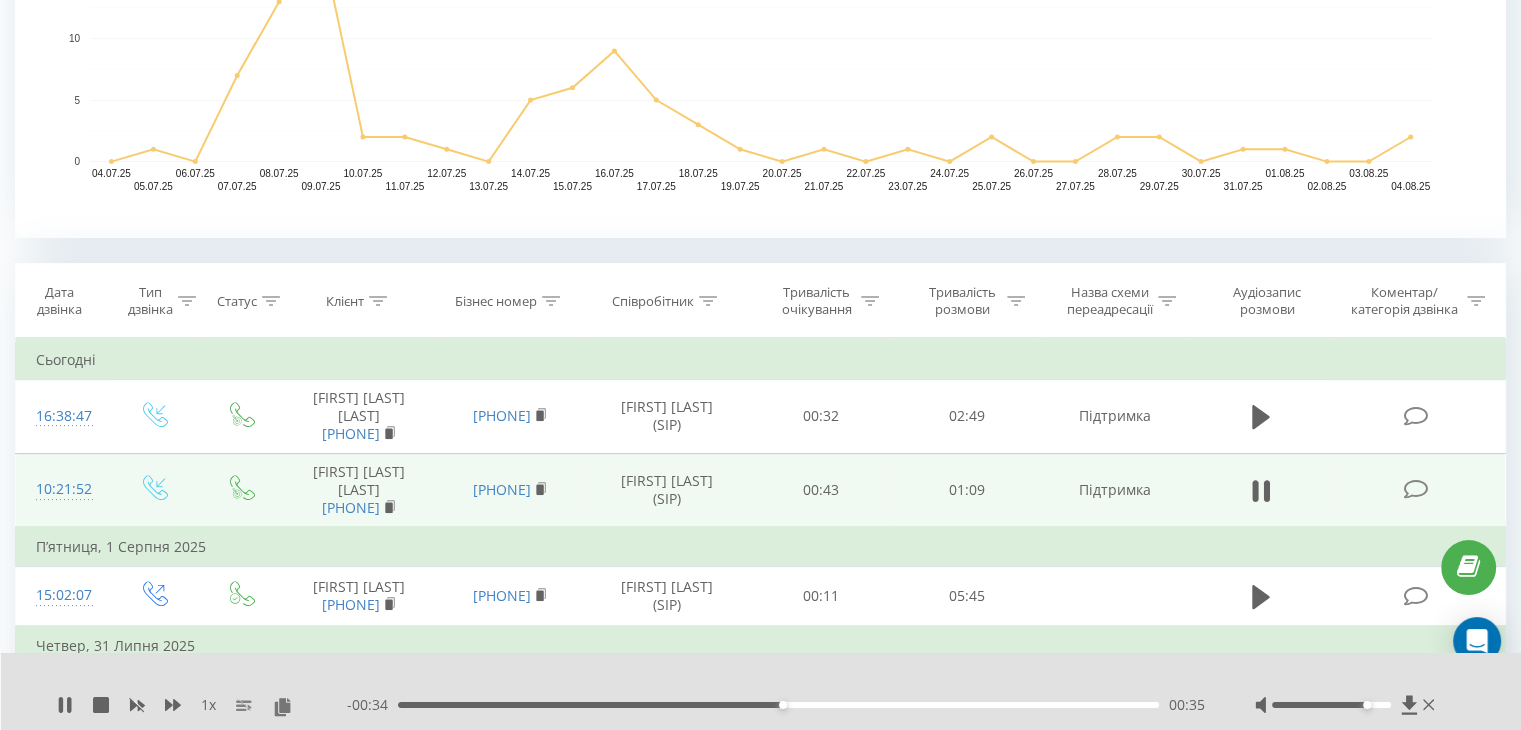 click on "00:35" at bounding box center (778, 705) 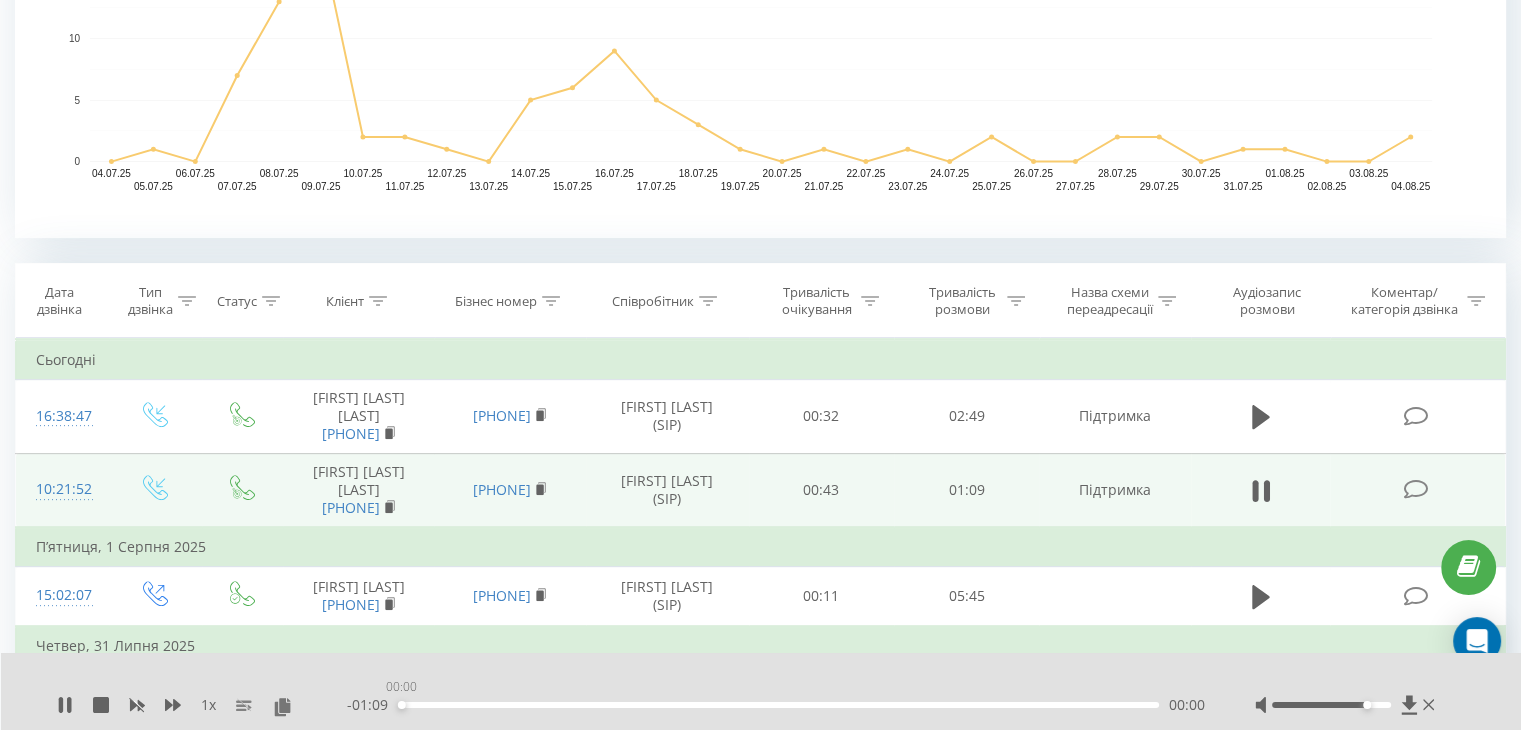 click on "00:00" at bounding box center (778, 705) 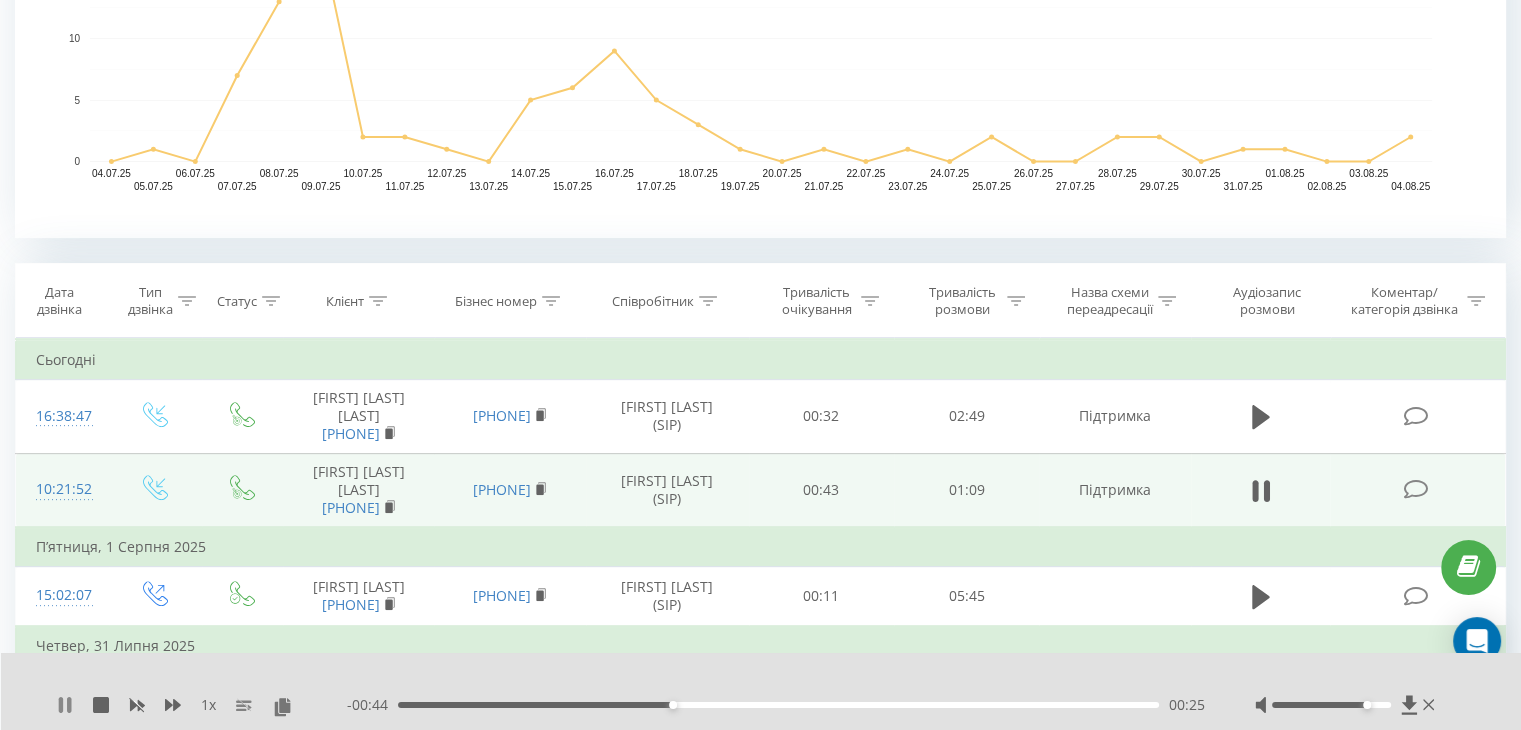 click 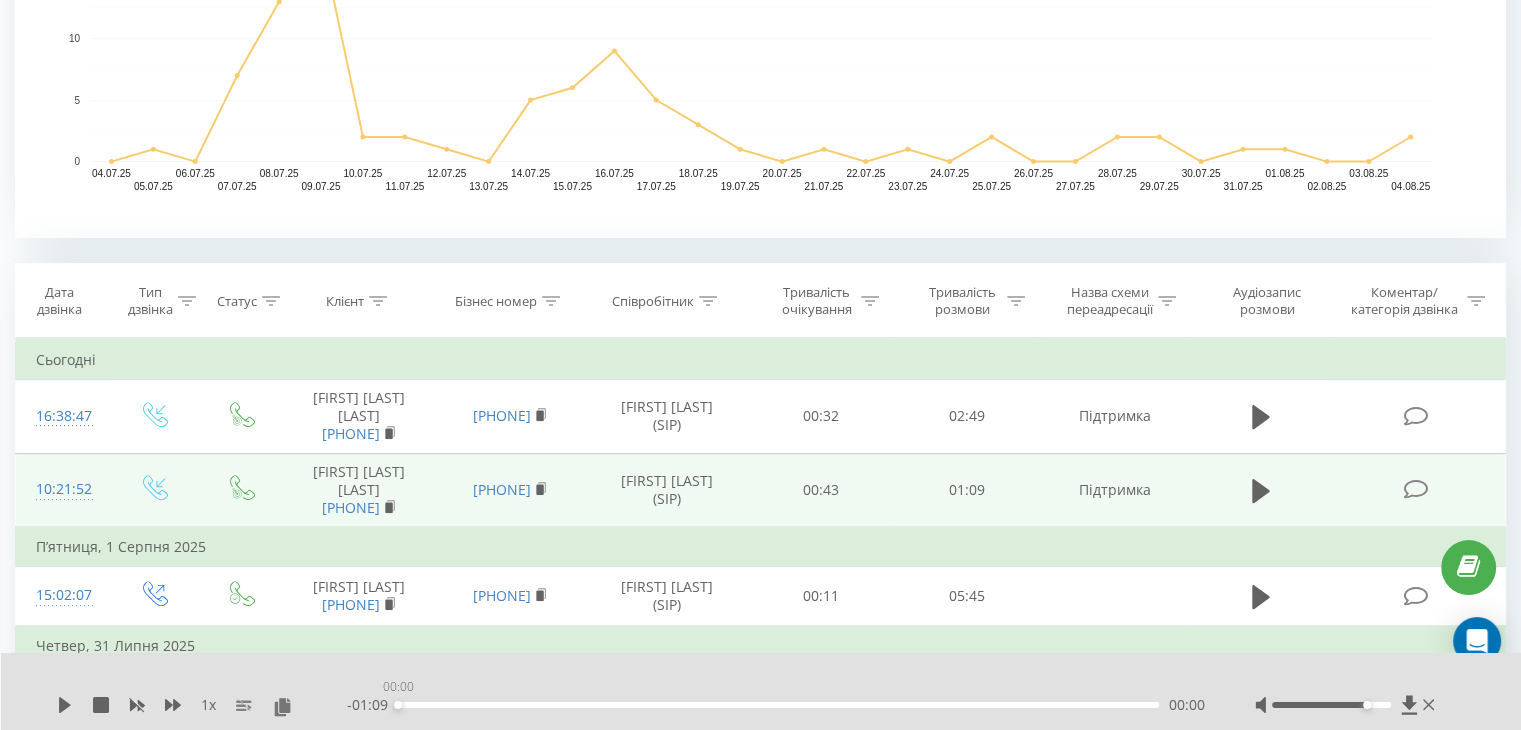 drag, startPoint x: 684, startPoint y: 704, endPoint x: 359, endPoint y: 714, distance: 325.1538 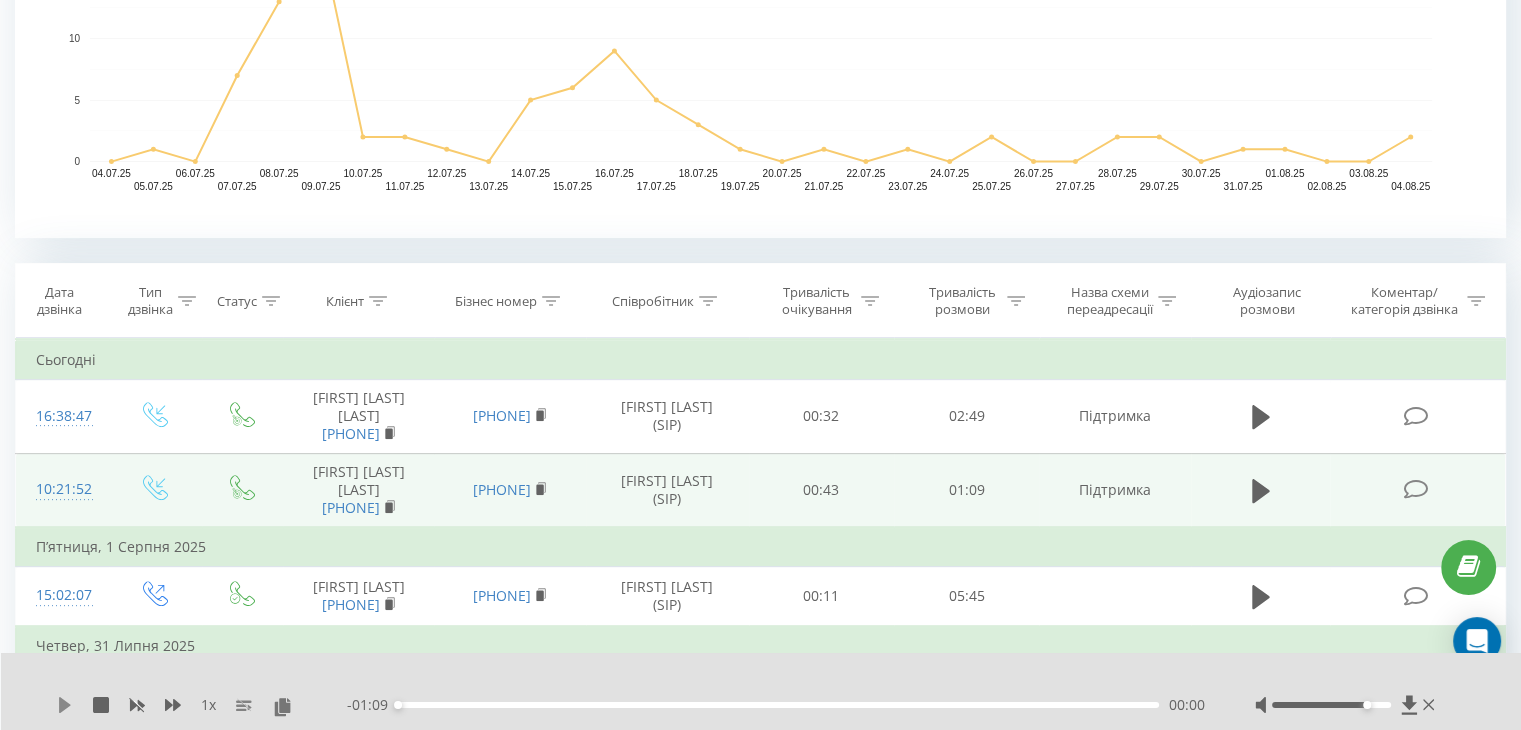 click 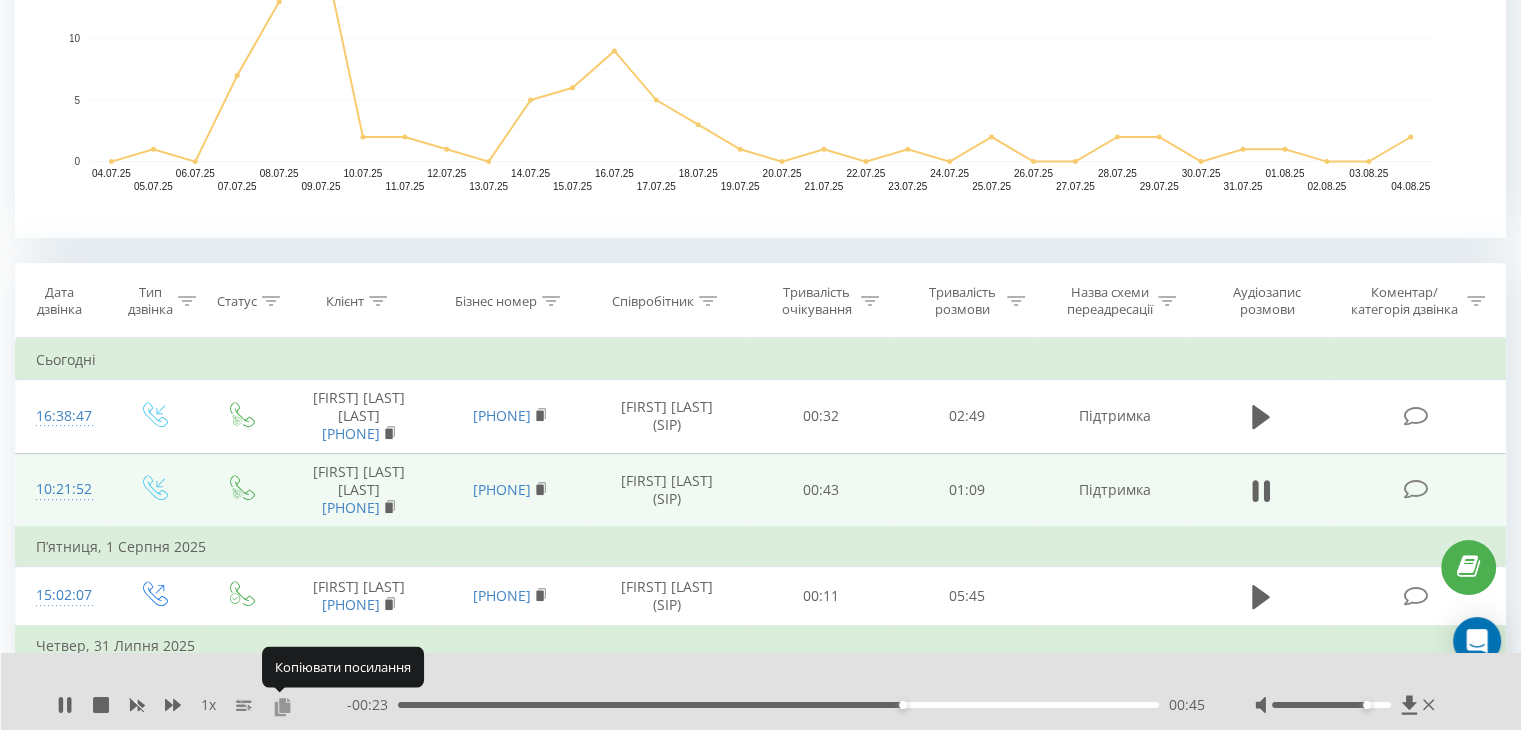 click at bounding box center [282, 706] 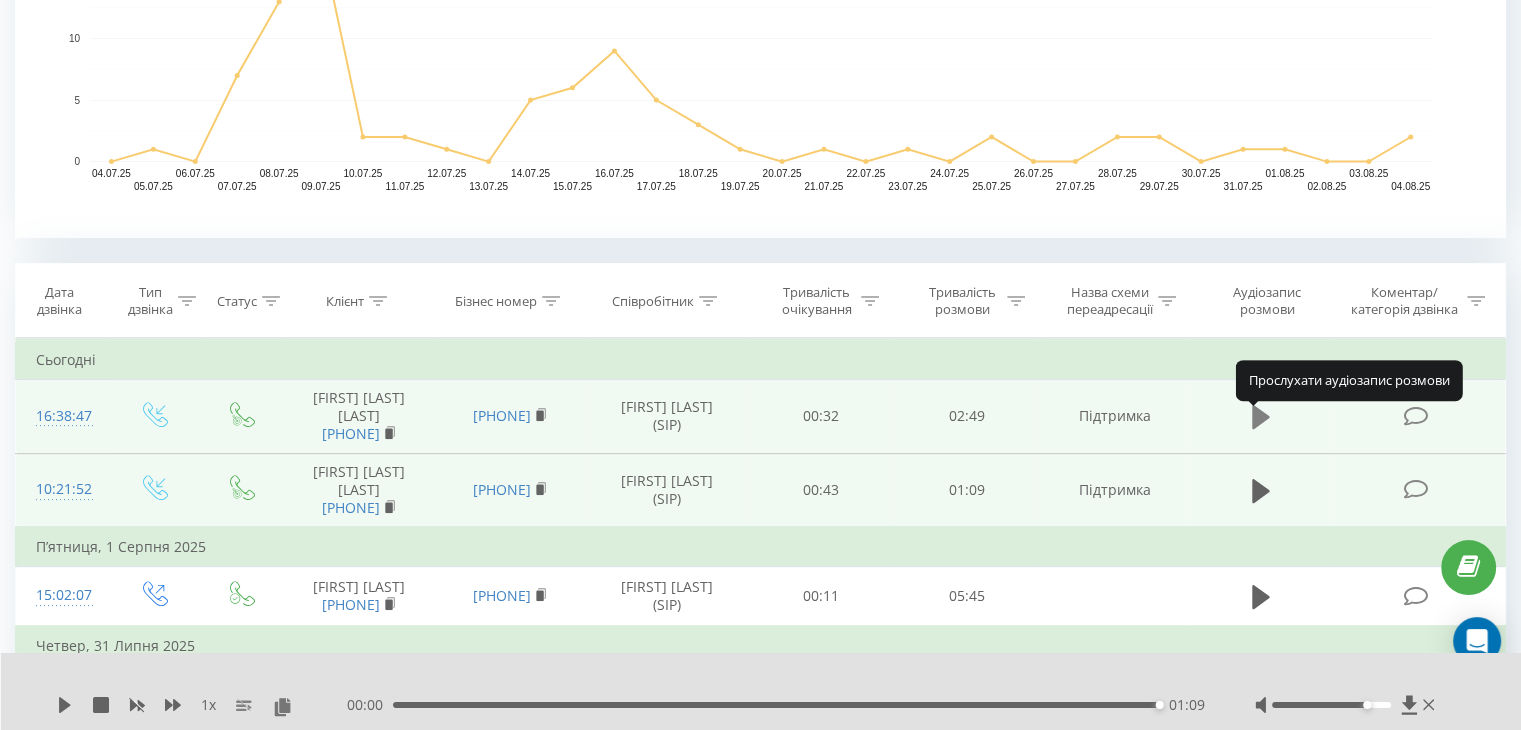 click 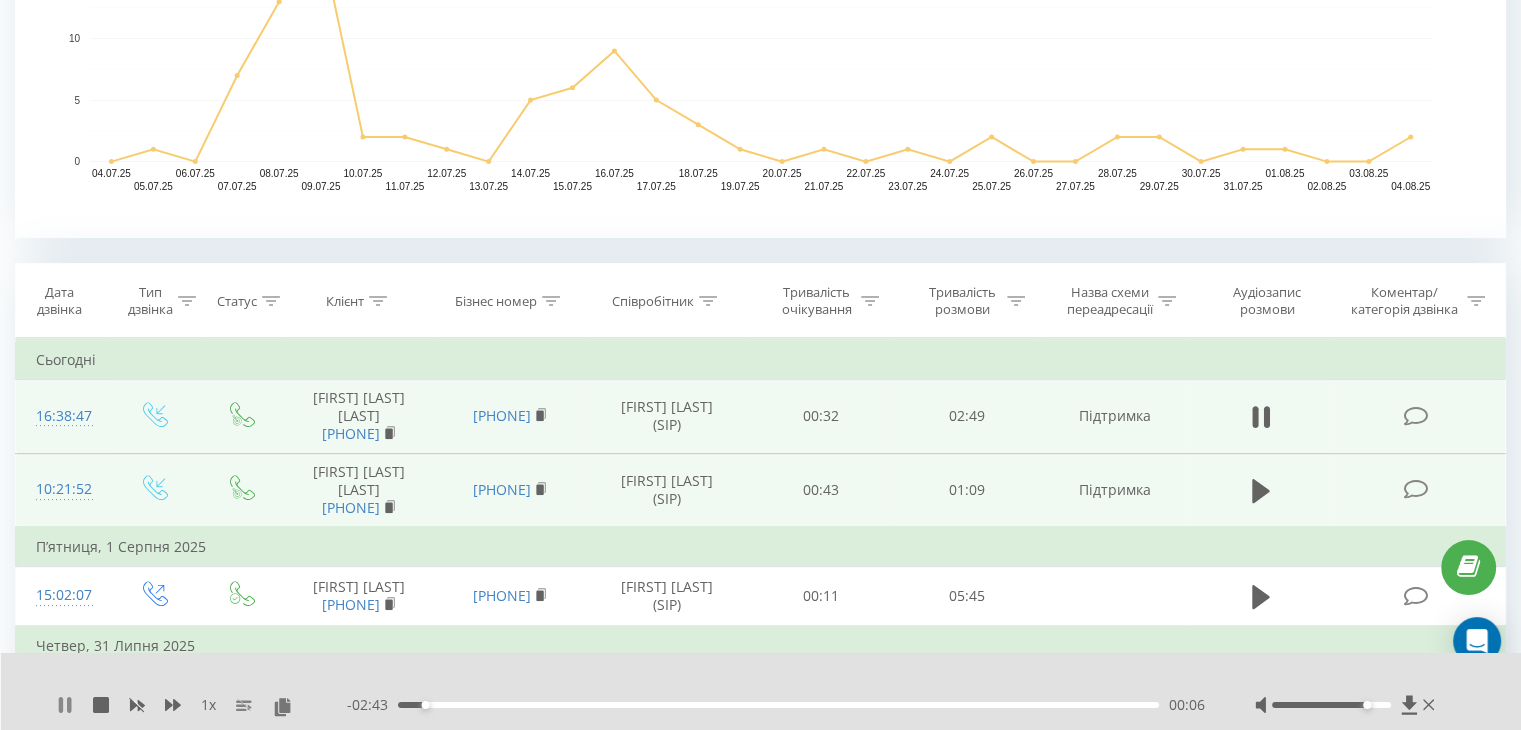click 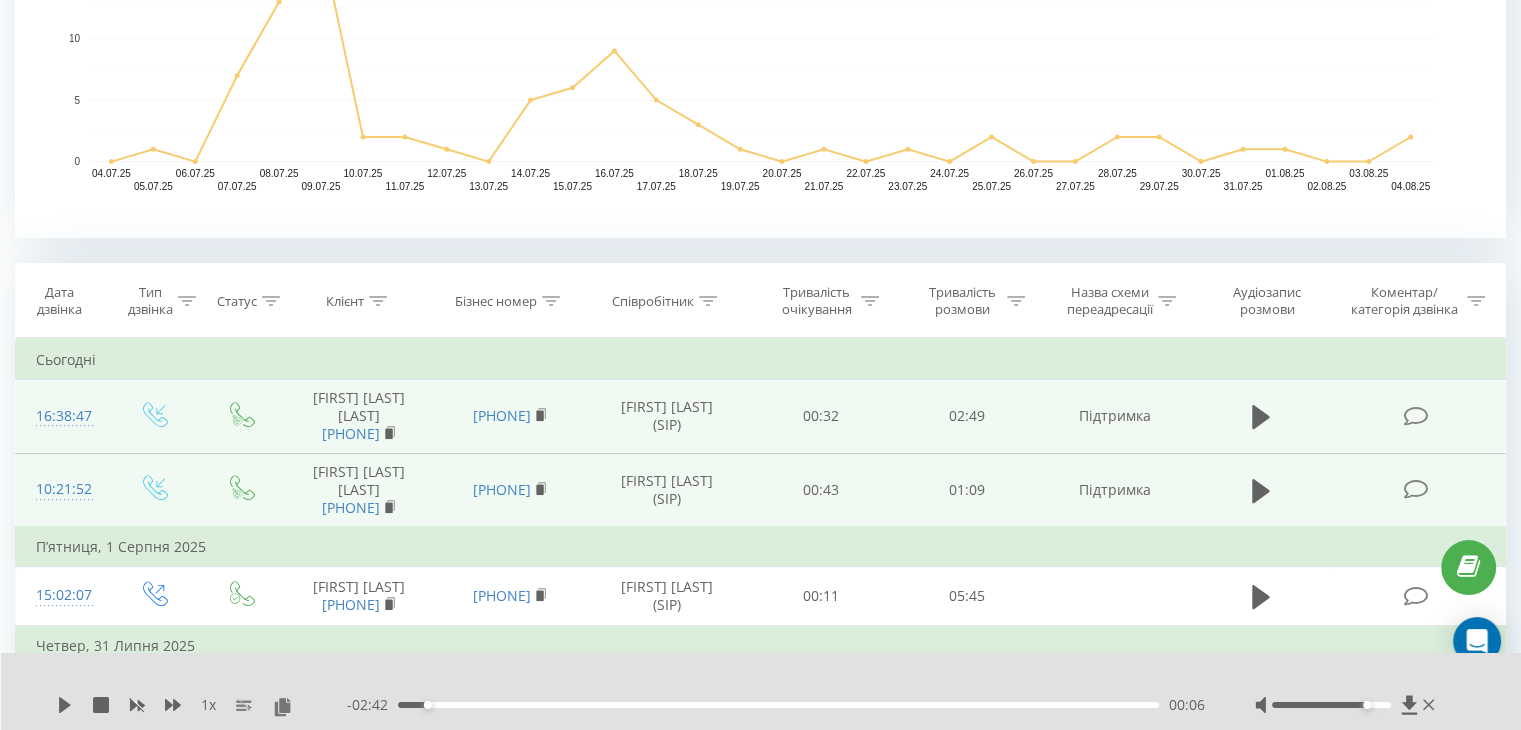 drag, startPoint x: 560, startPoint y: 514, endPoint x: 448, endPoint y: 517, distance: 112.04017 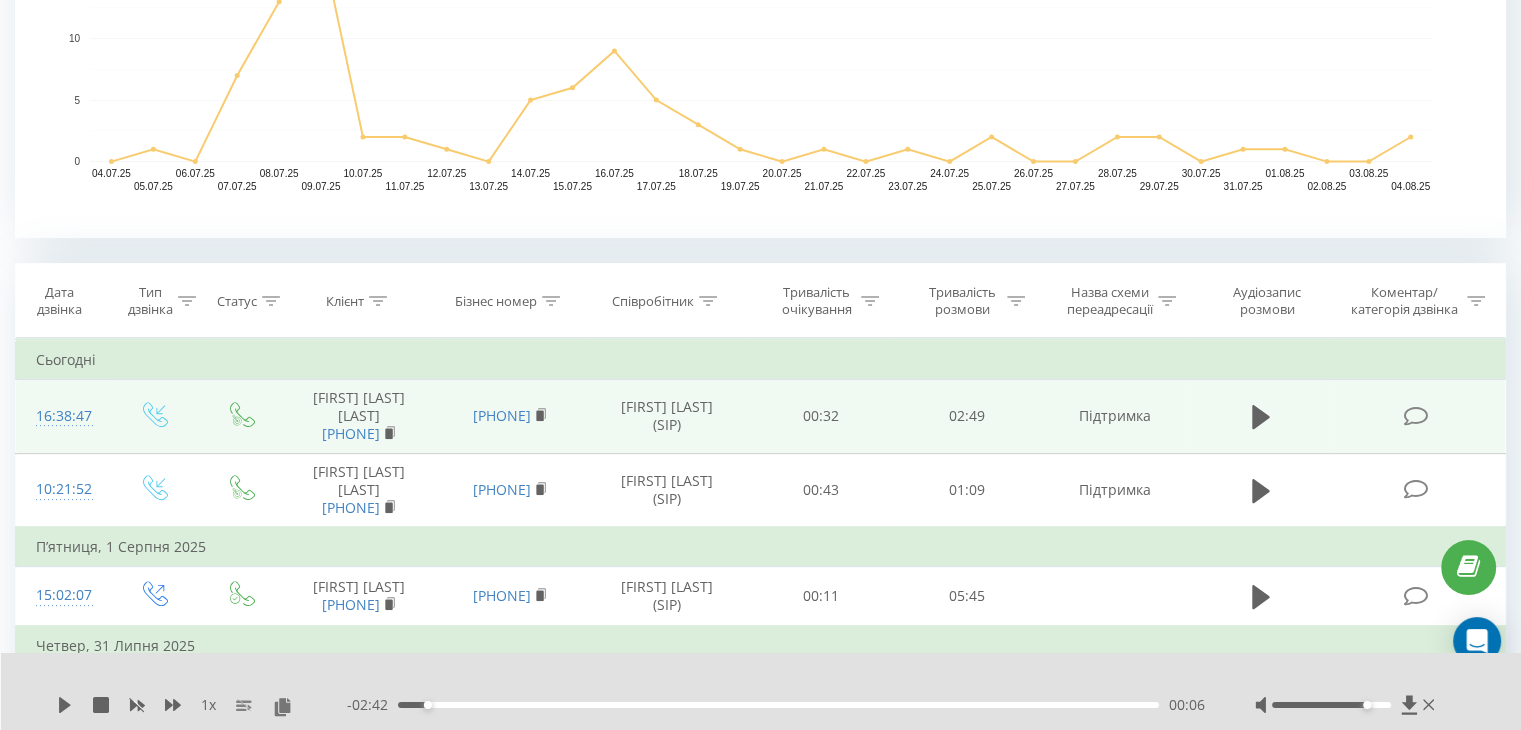 copy on "380738760996" 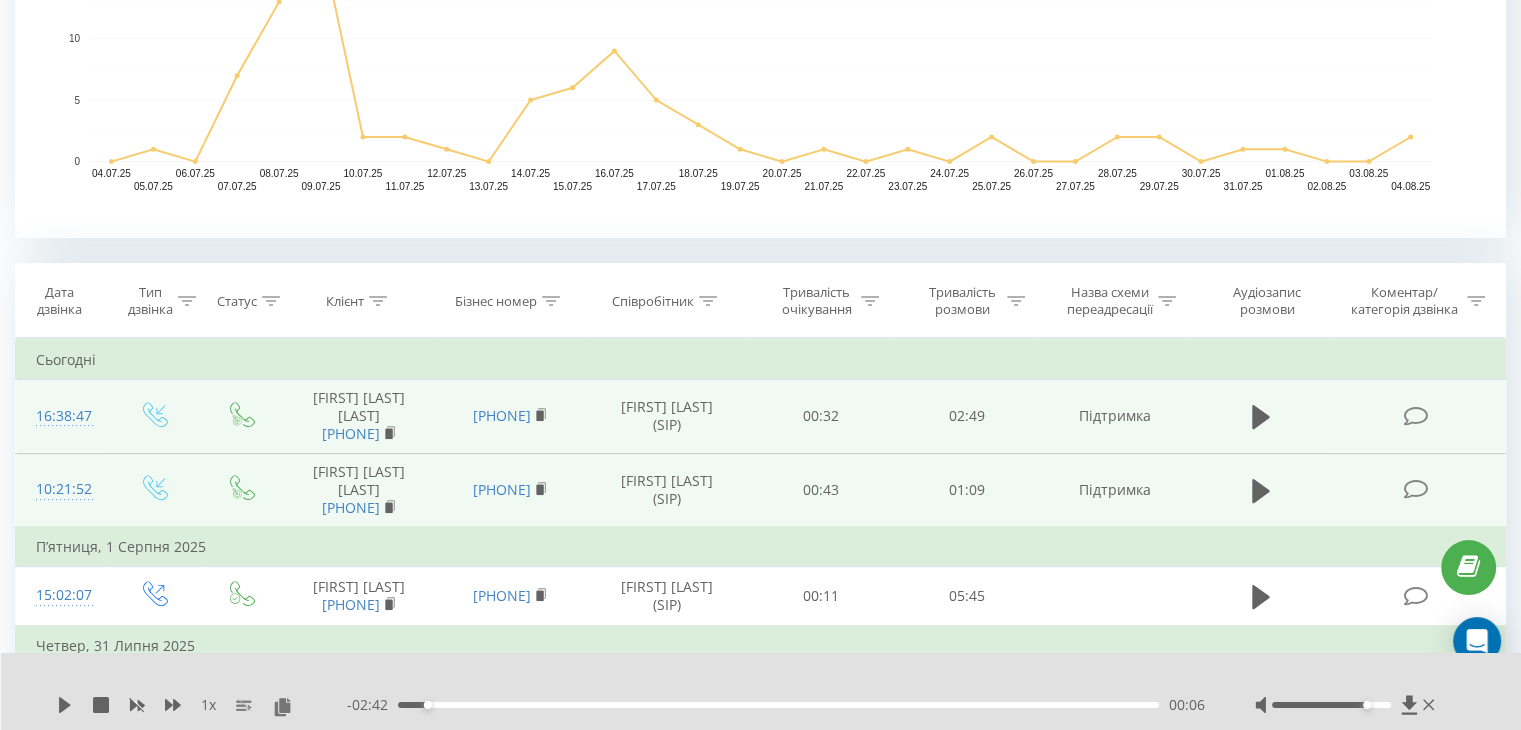 drag, startPoint x: 420, startPoint y: 542, endPoint x: 309, endPoint y: 543, distance: 111.0045 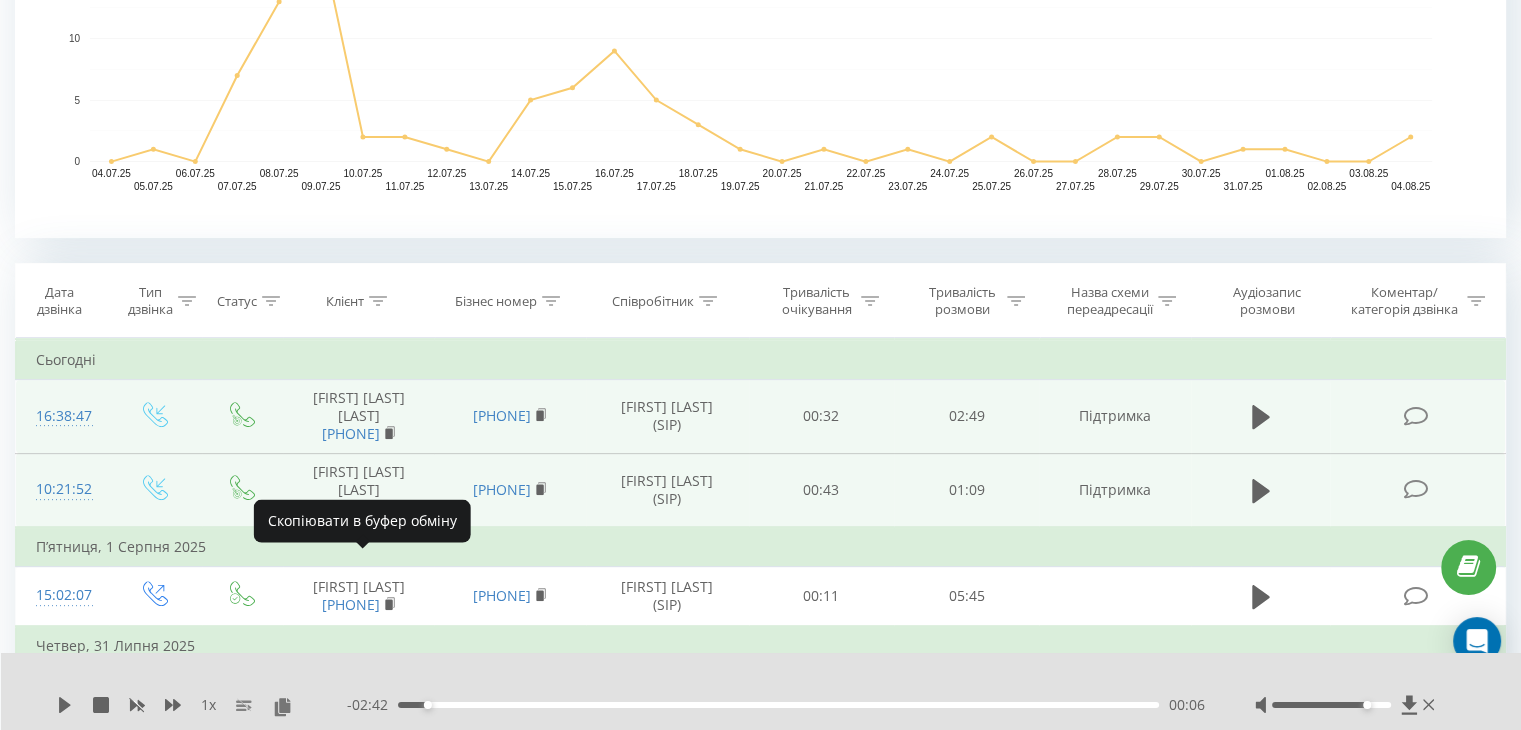 click 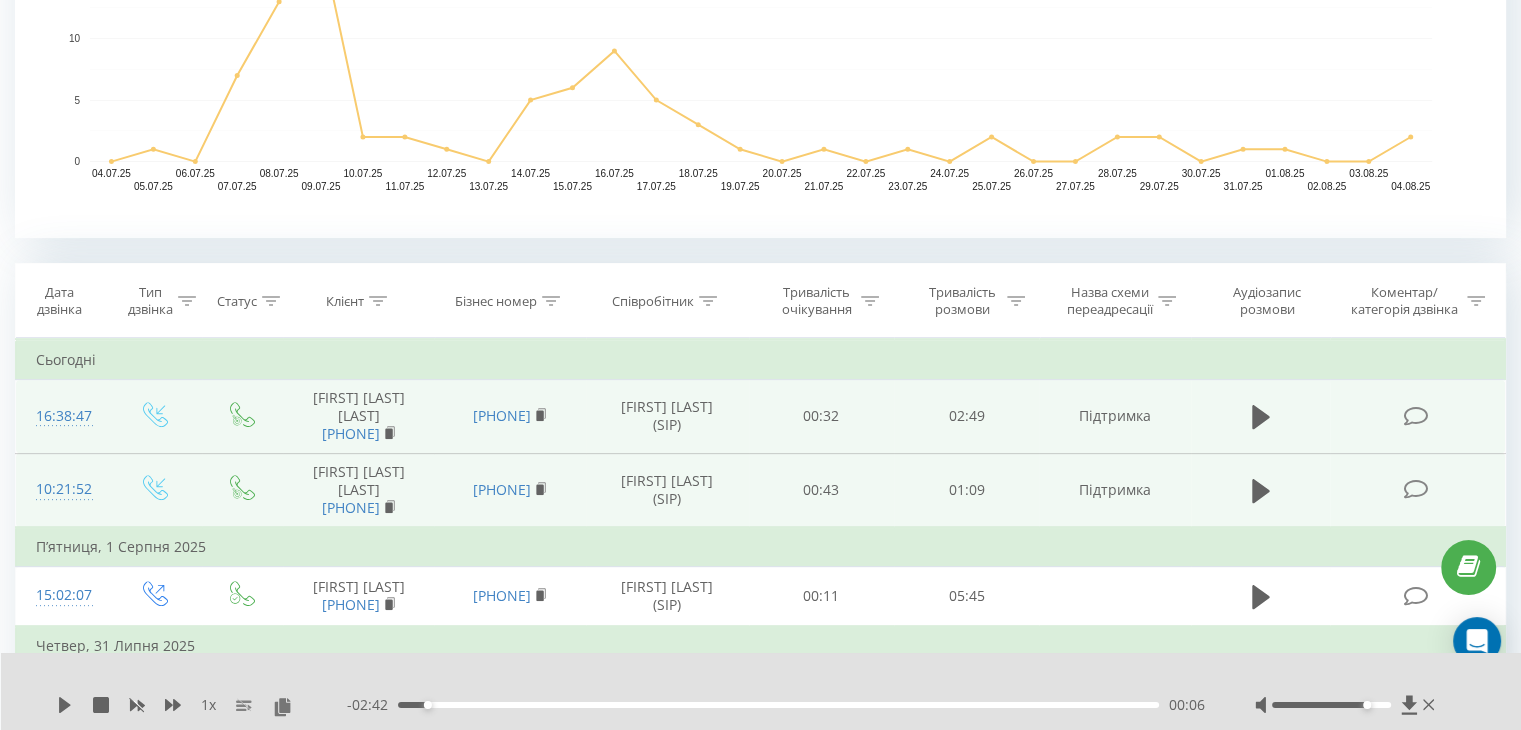 drag, startPoint x: 332, startPoint y: 485, endPoint x: 386, endPoint y: 522, distance: 65.459915 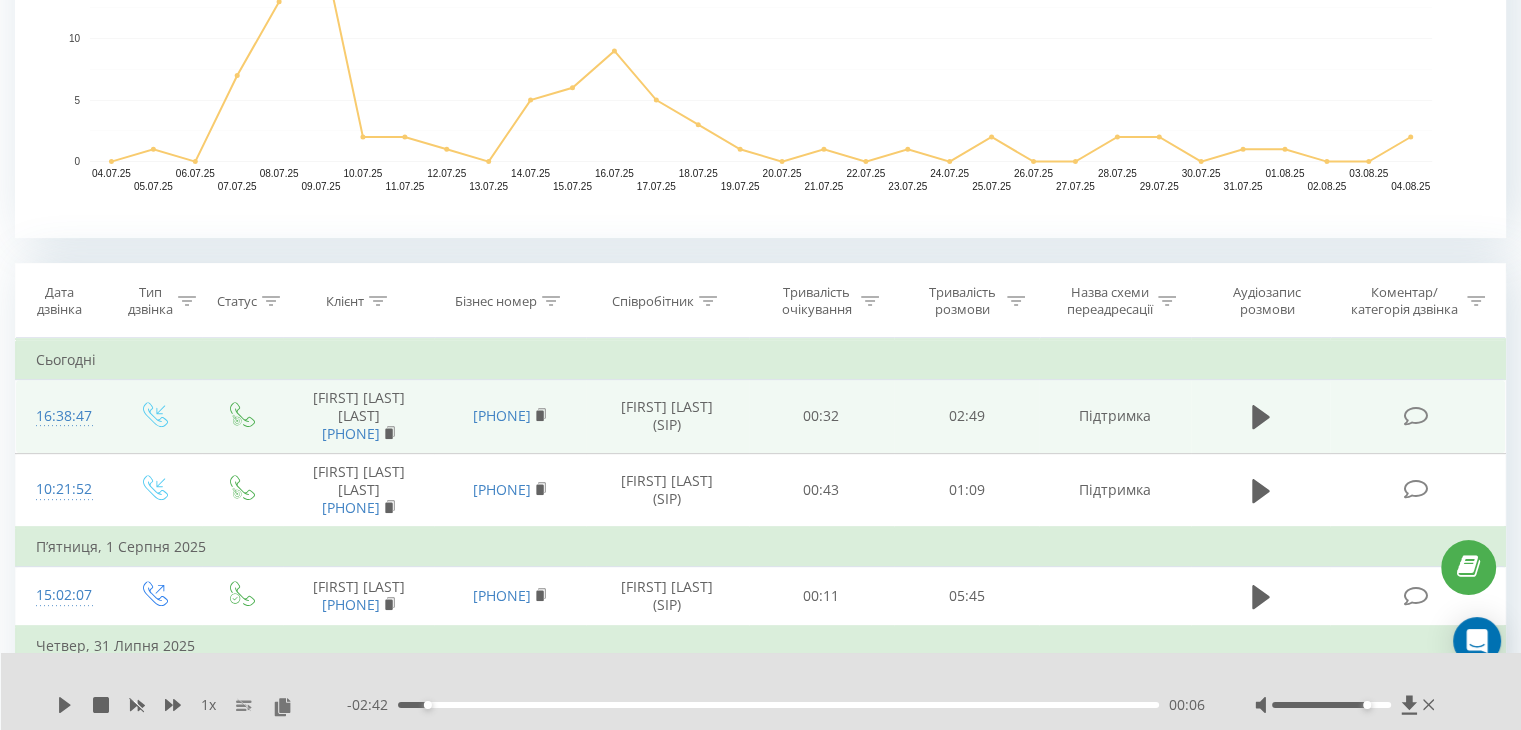 copy on "Демчук Людмила Івінівна" 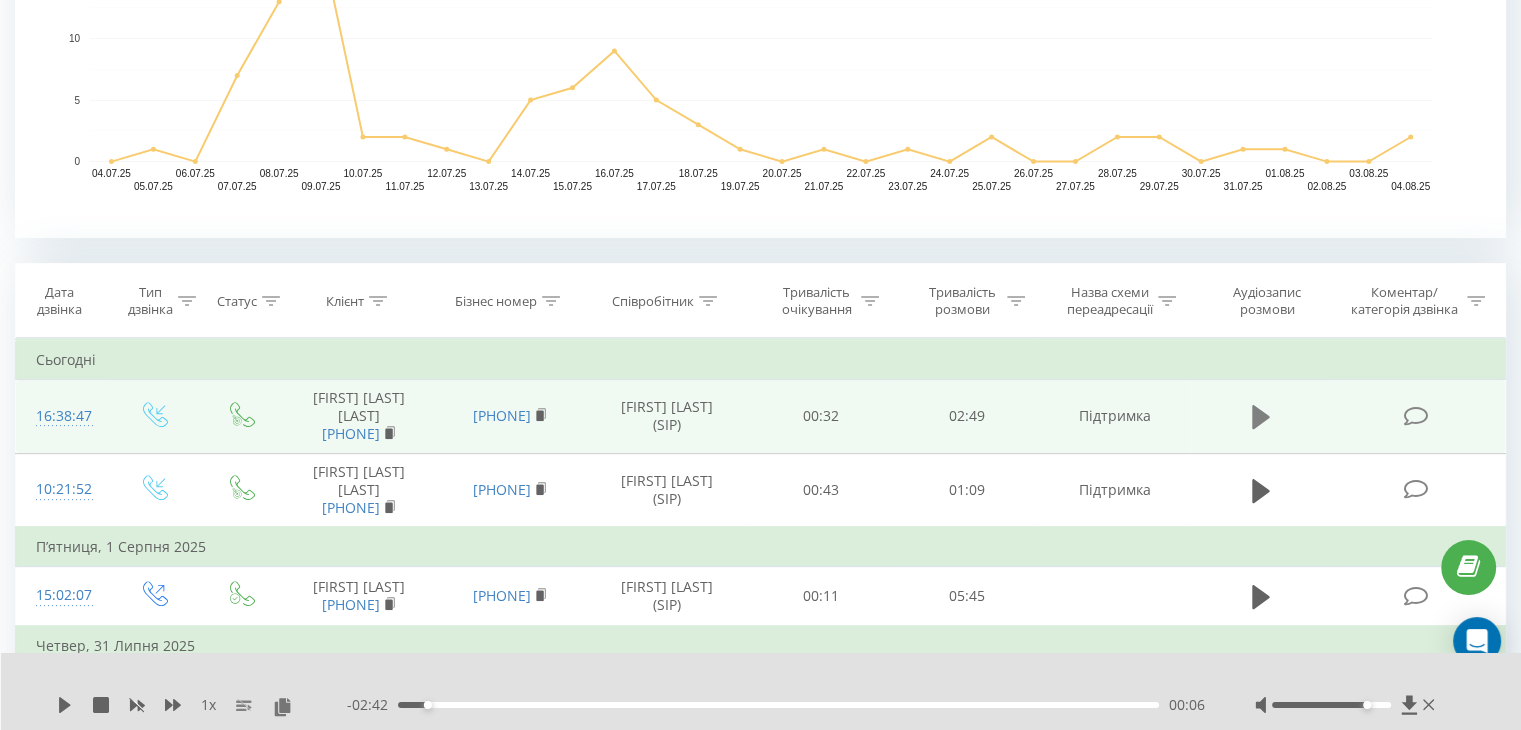 click 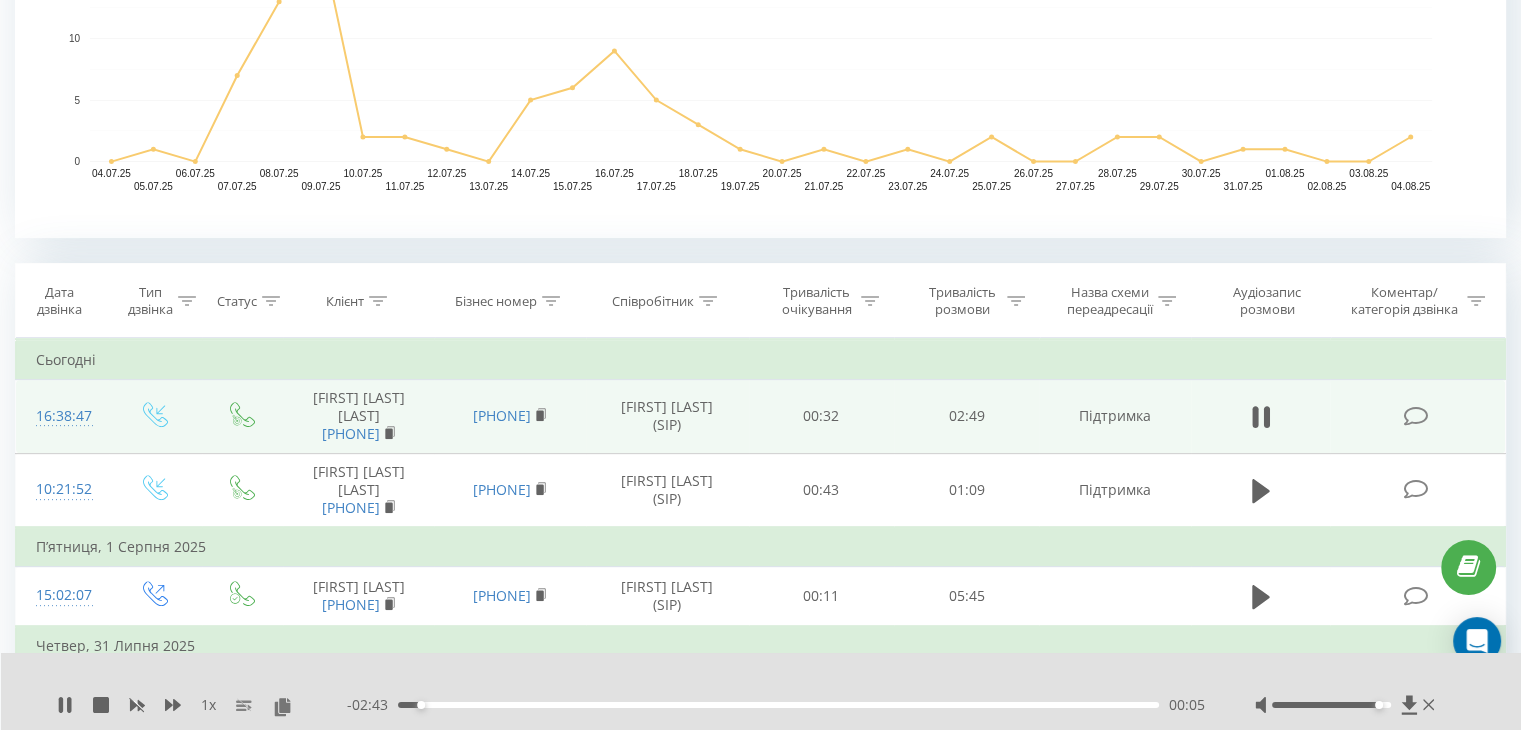 drag, startPoint x: 1365, startPoint y: 702, endPoint x: 1384, endPoint y: 705, distance: 19.235384 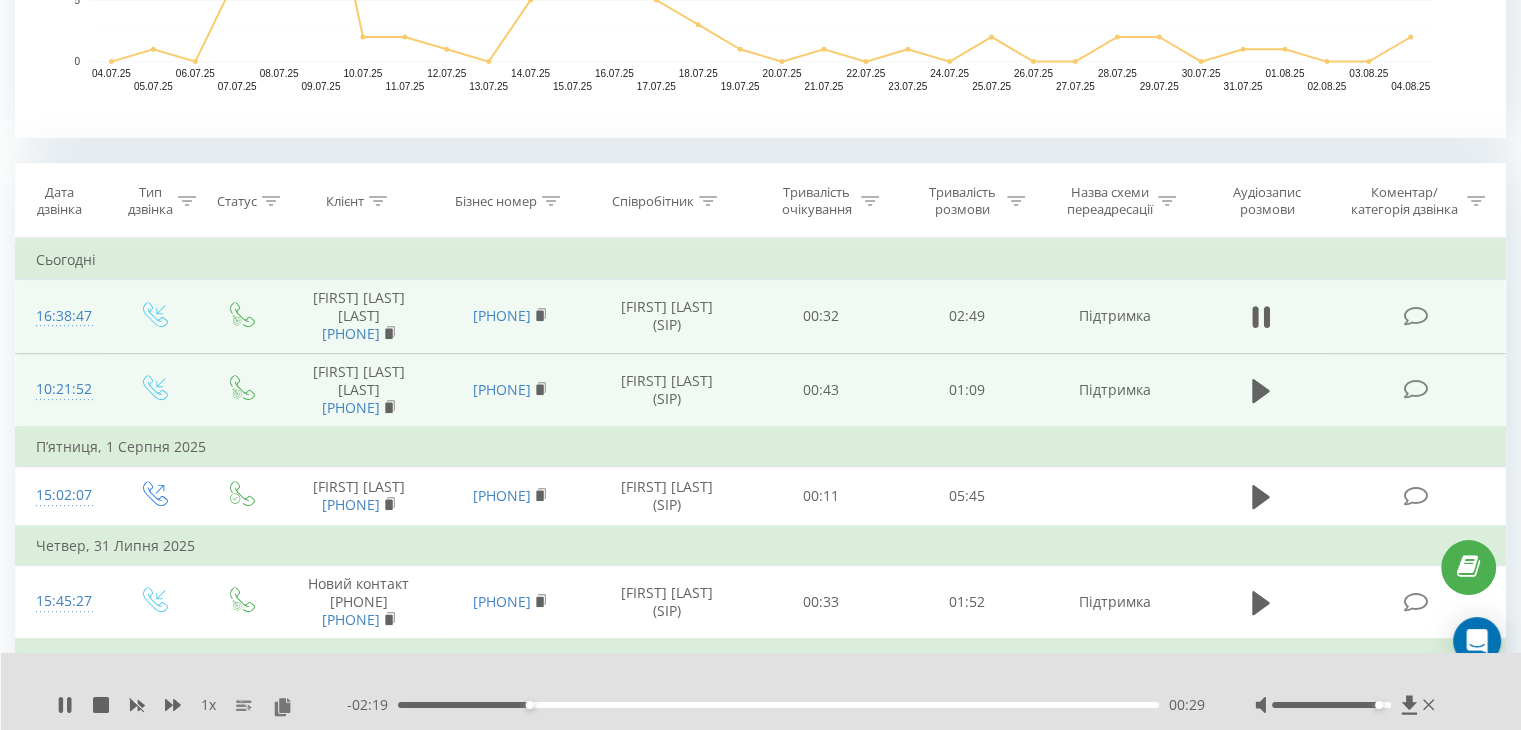 scroll, scrollTop: 800, scrollLeft: 0, axis: vertical 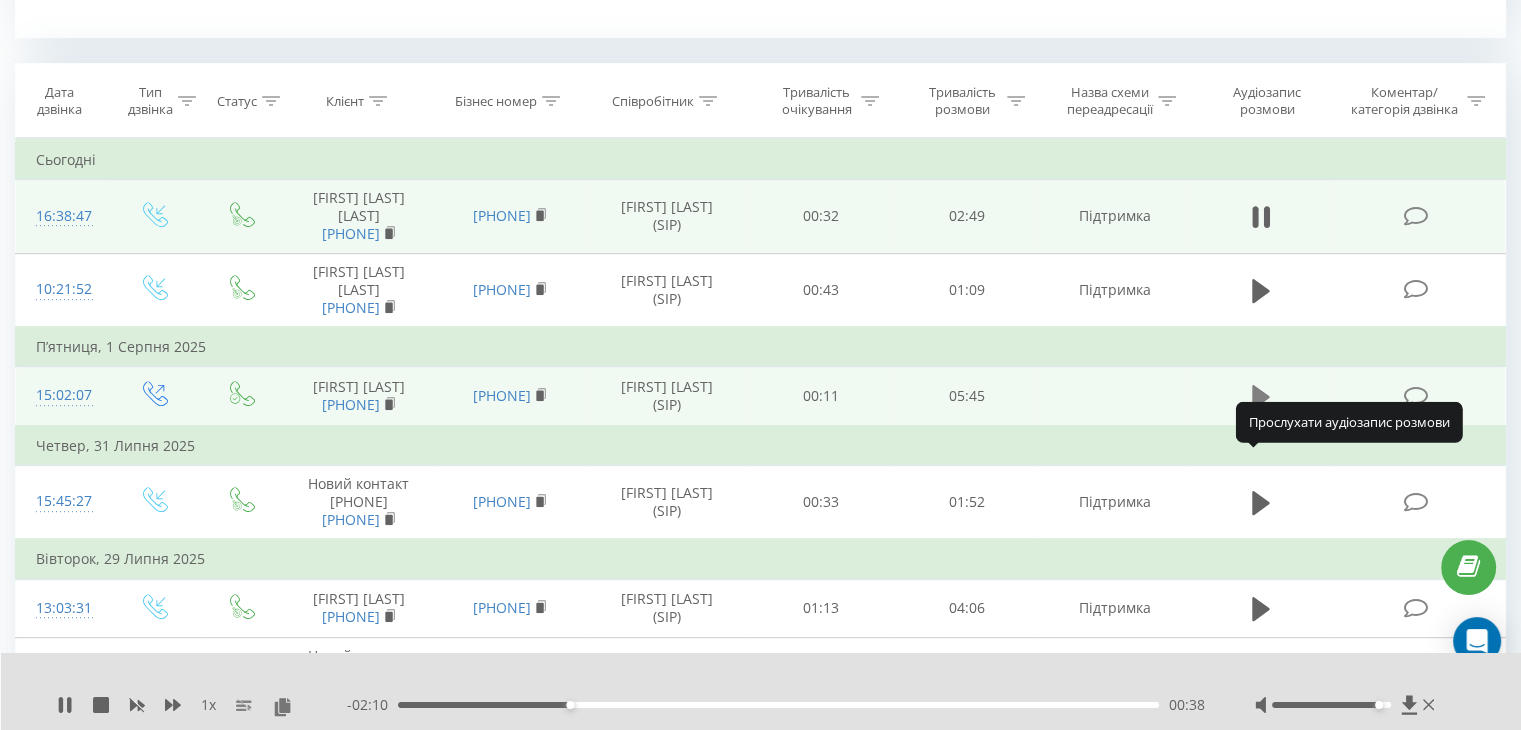 click 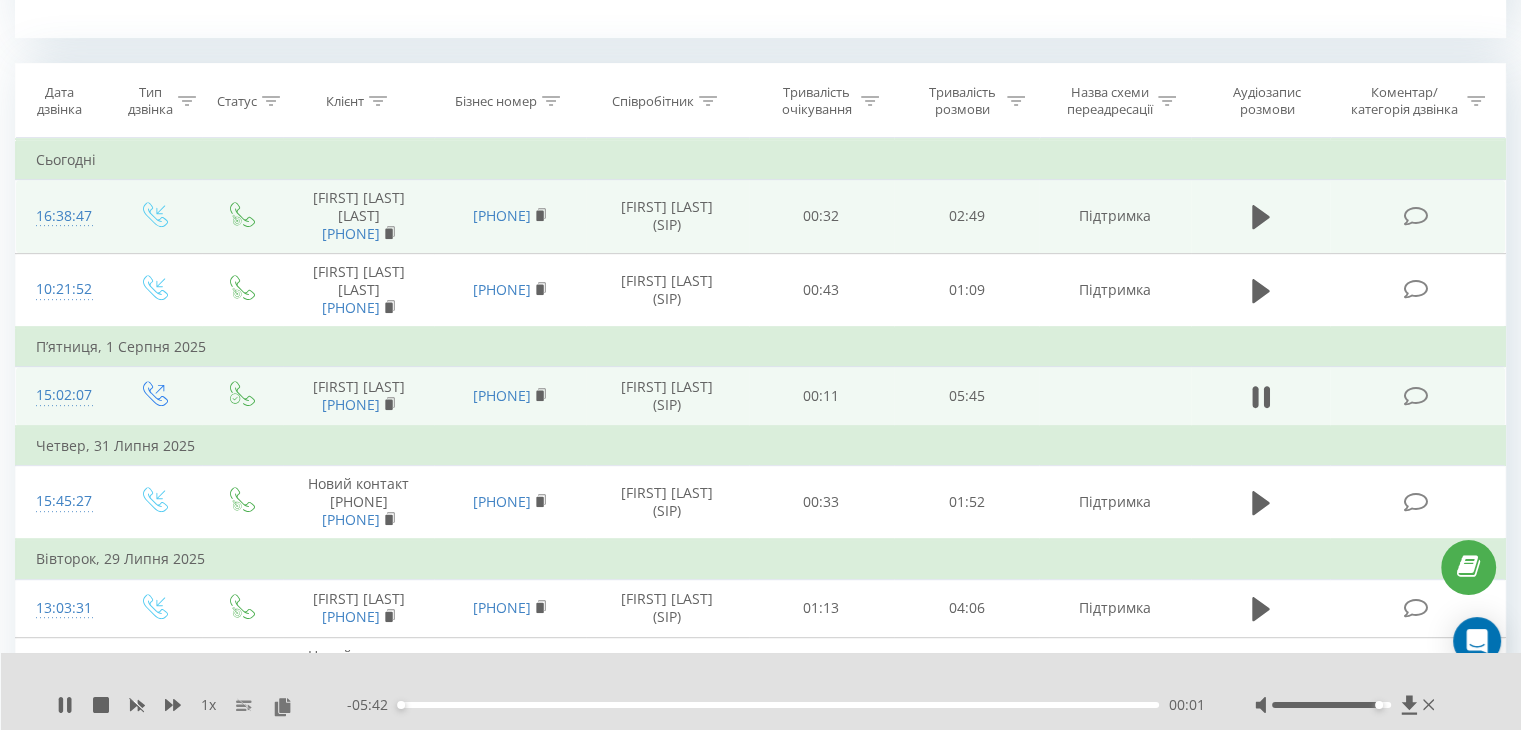 click on "00:01" at bounding box center (778, 705) 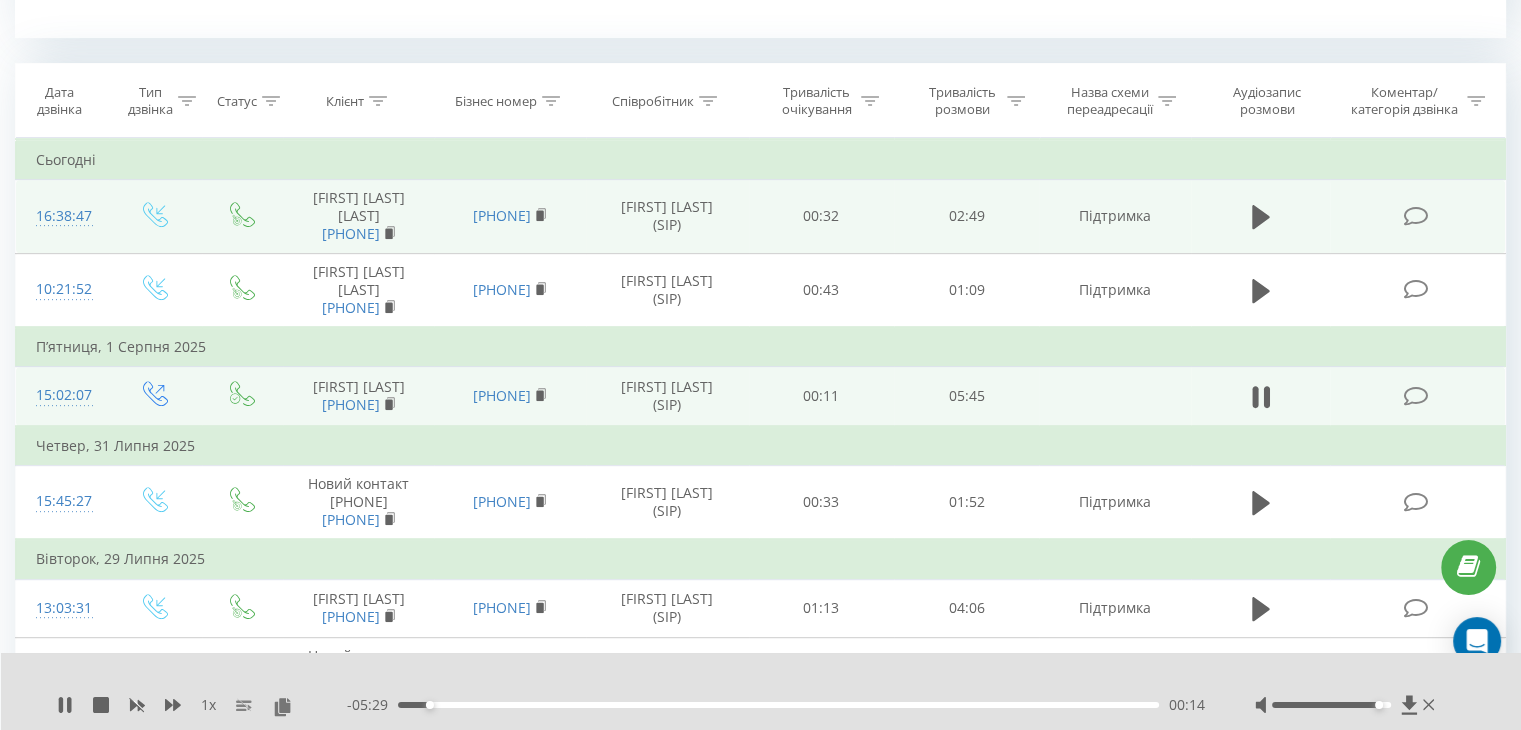 click on "00:14" at bounding box center (778, 705) 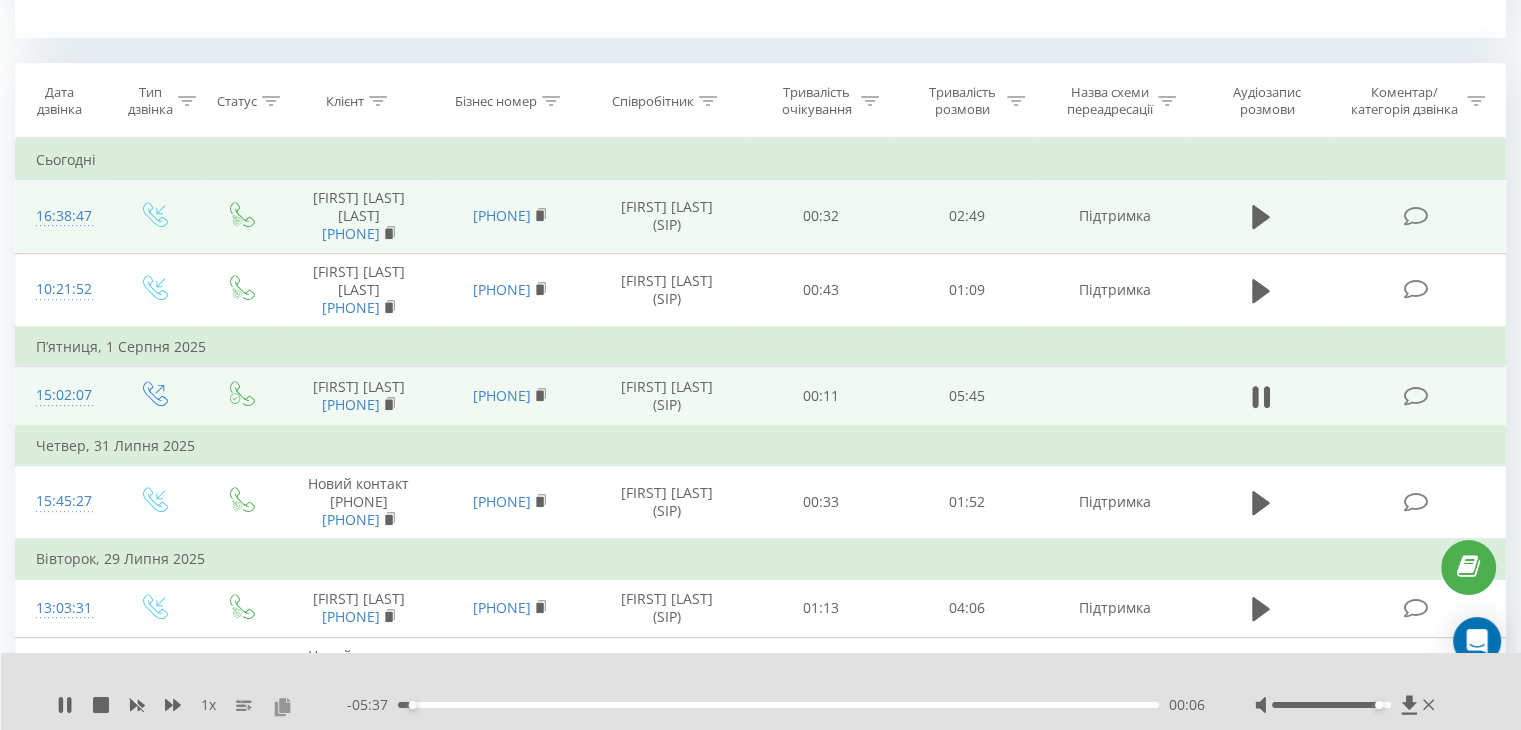 click at bounding box center (282, 706) 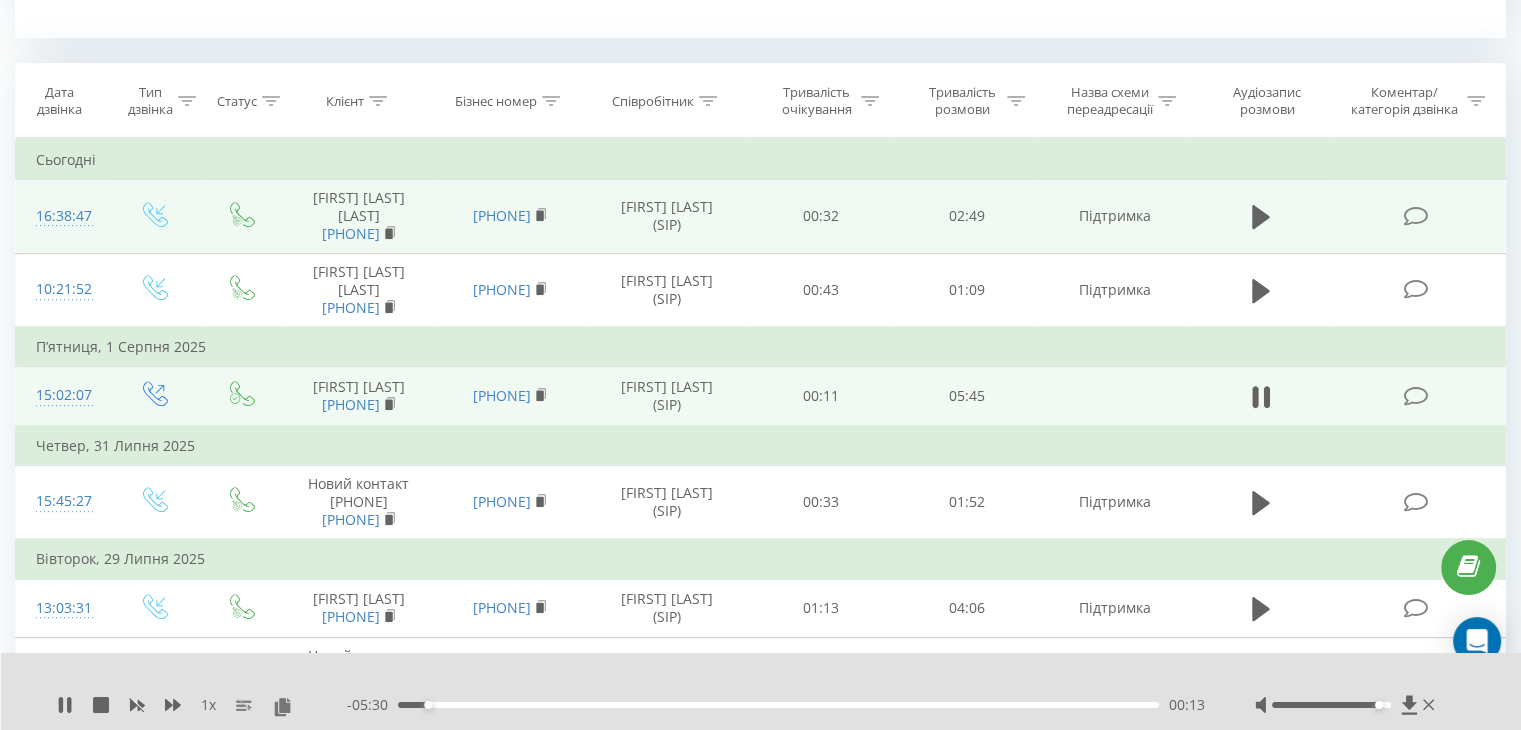 click at bounding box center (1261, 396) 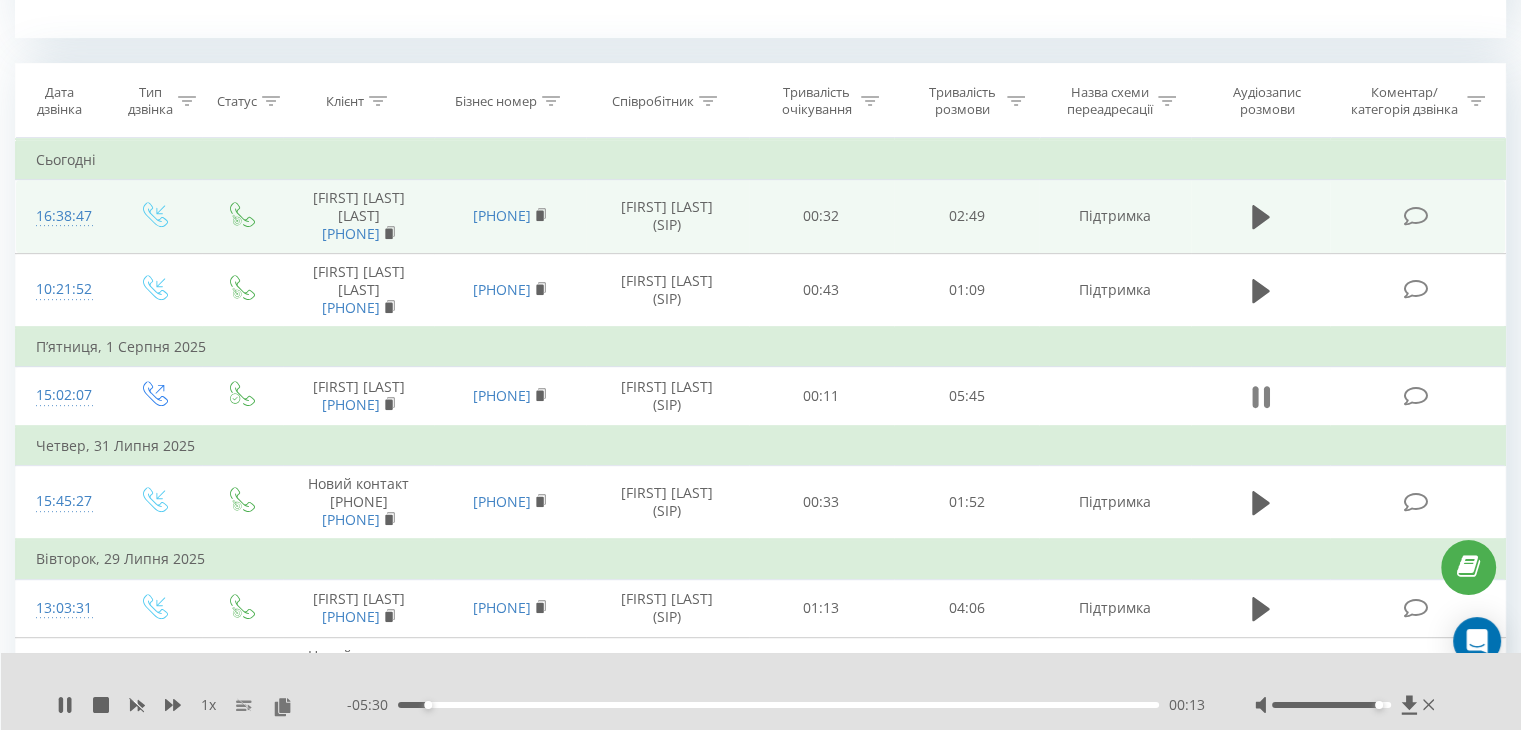 click 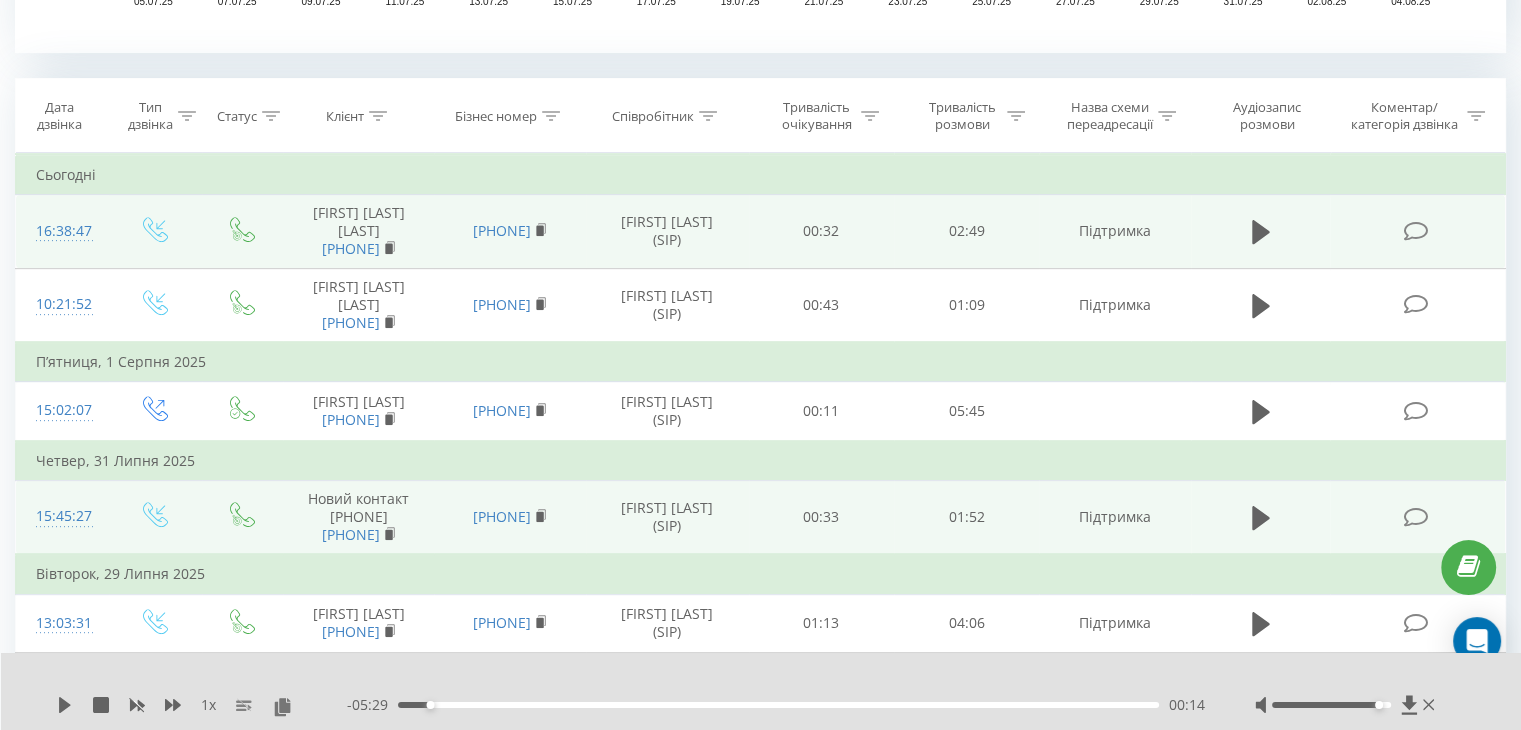 scroll, scrollTop: 800, scrollLeft: 0, axis: vertical 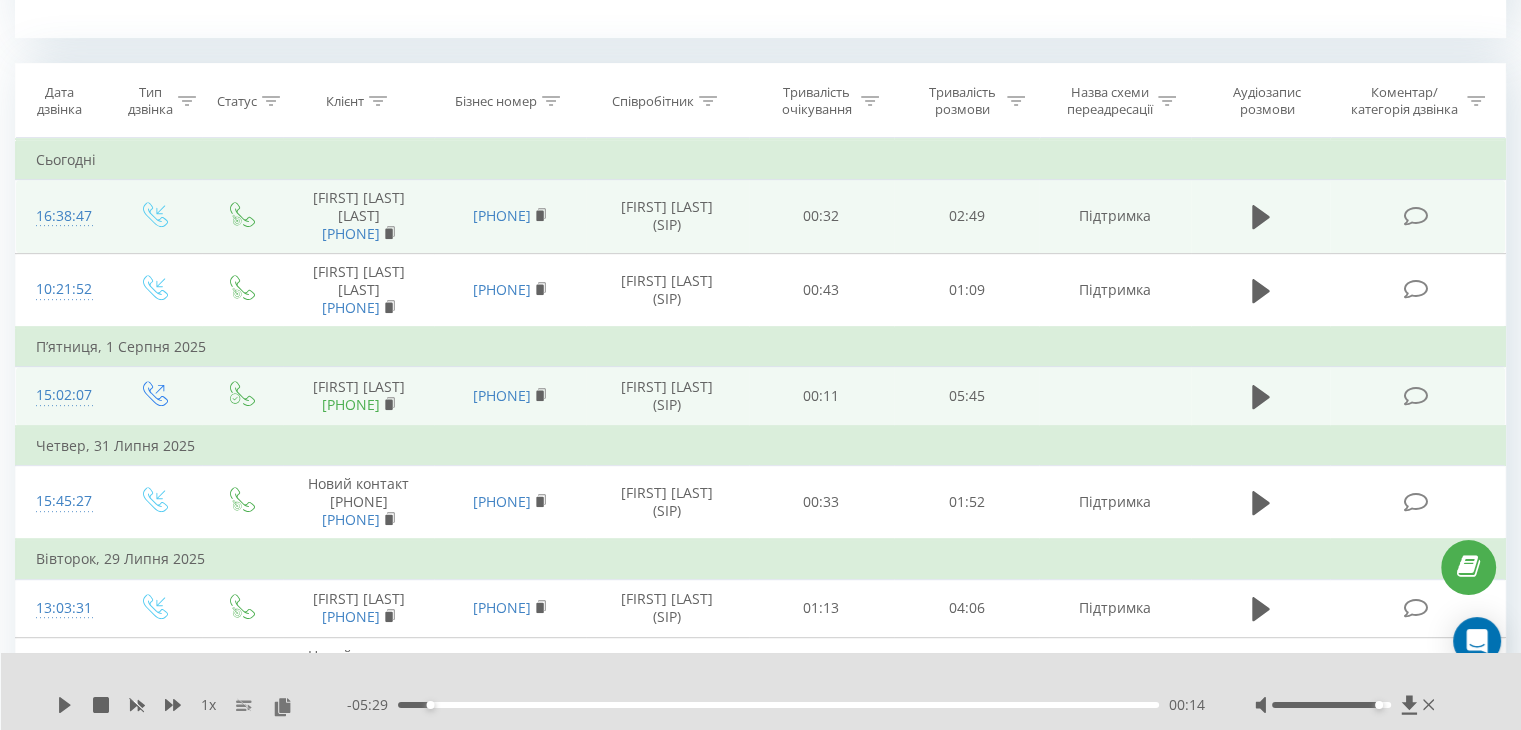 drag, startPoint x: 413, startPoint y: 470, endPoint x: 312, endPoint y: 474, distance: 101.07918 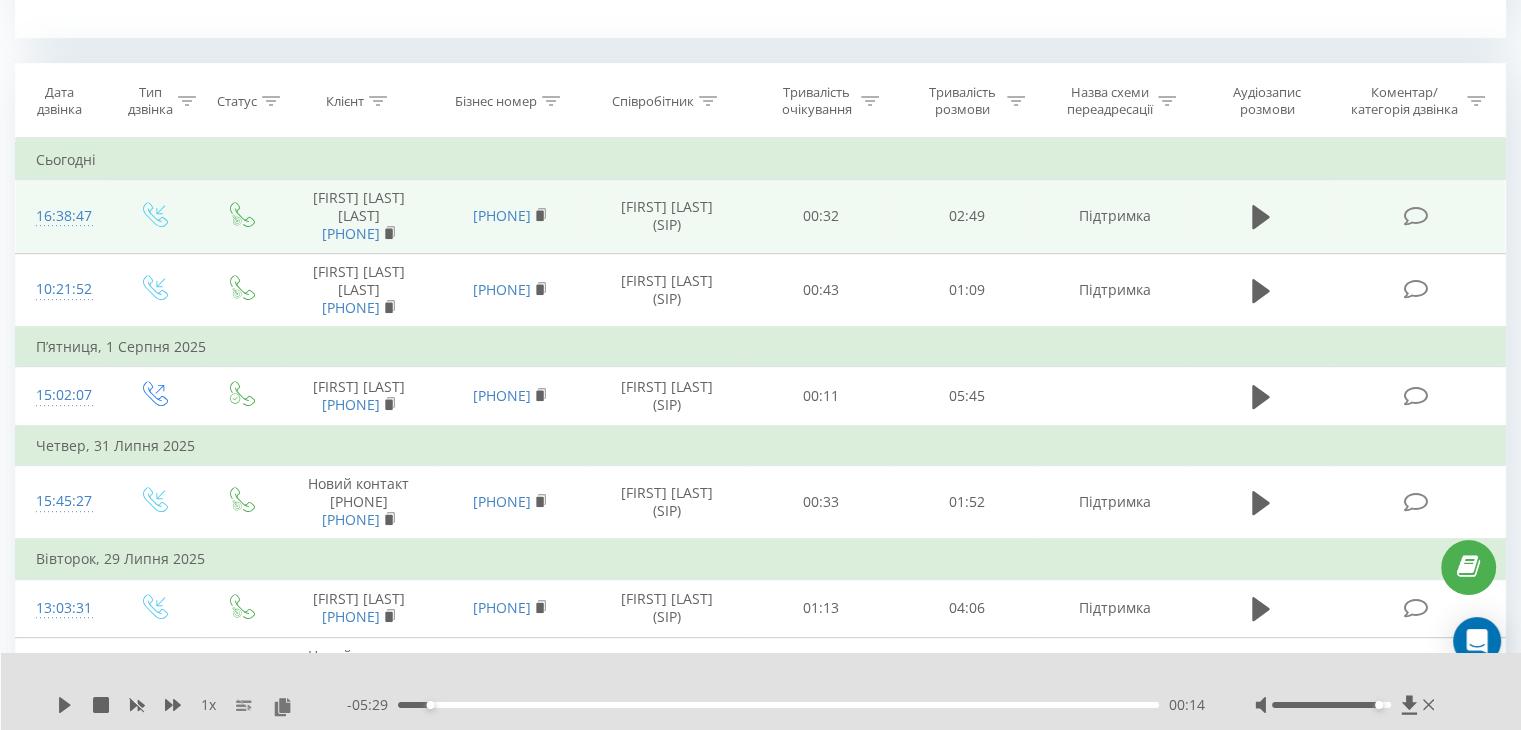 copy on "380953376663" 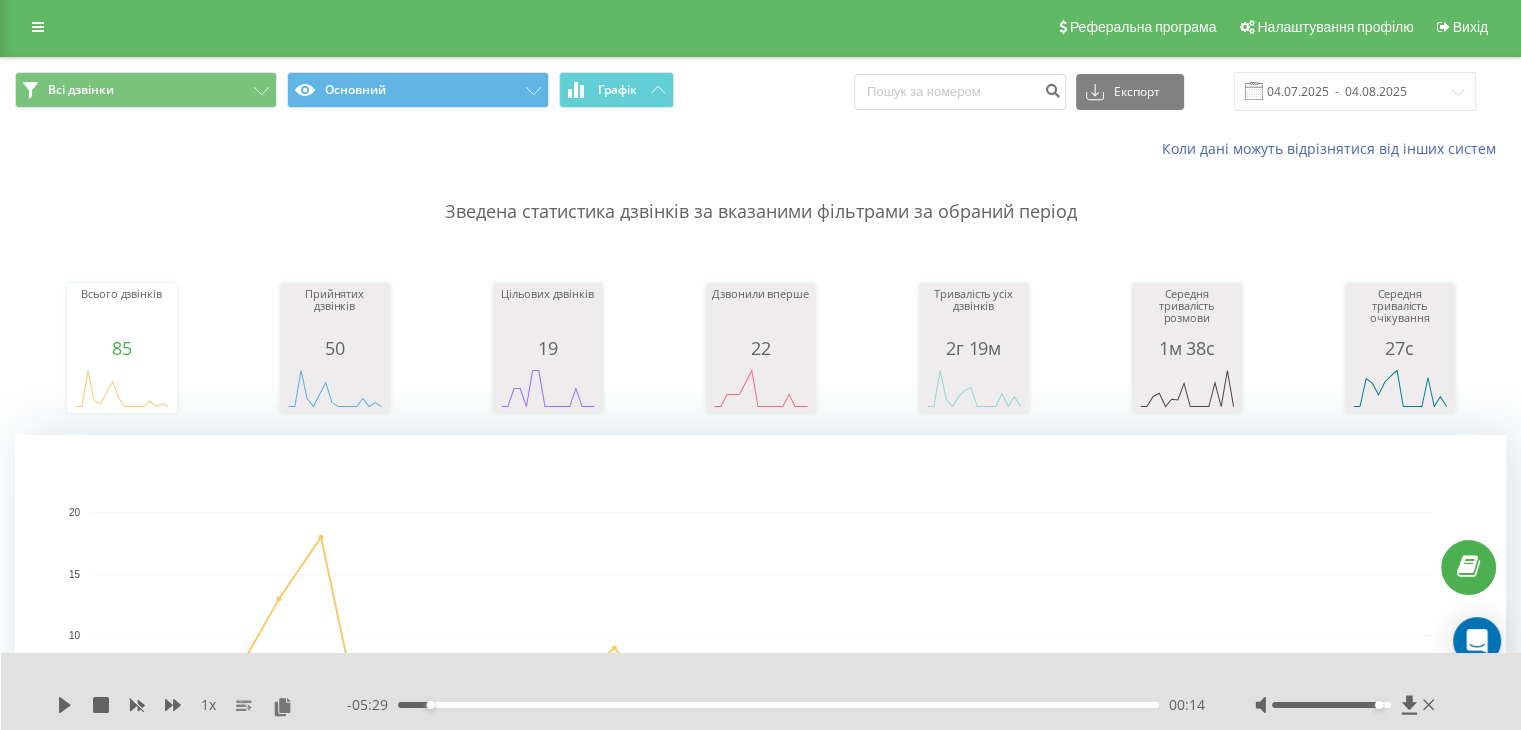 scroll, scrollTop: 0, scrollLeft: 0, axis: both 